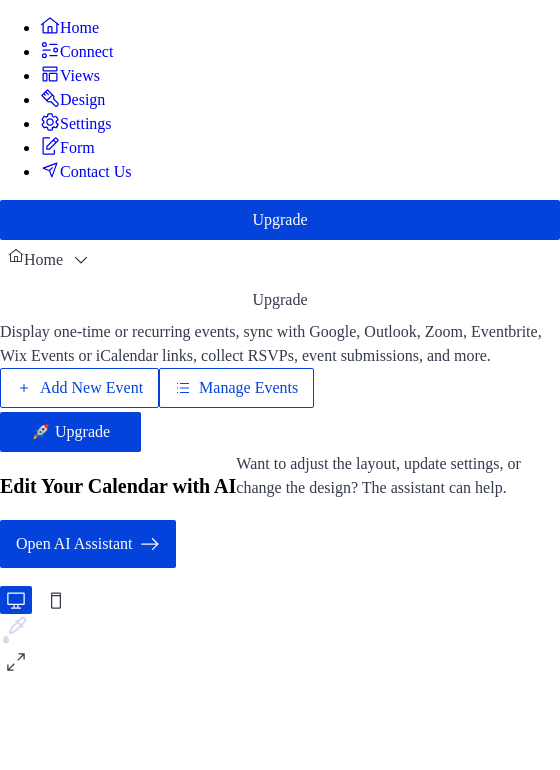 scroll, scrollTop: 0, scrollLeft: 0, axis: both 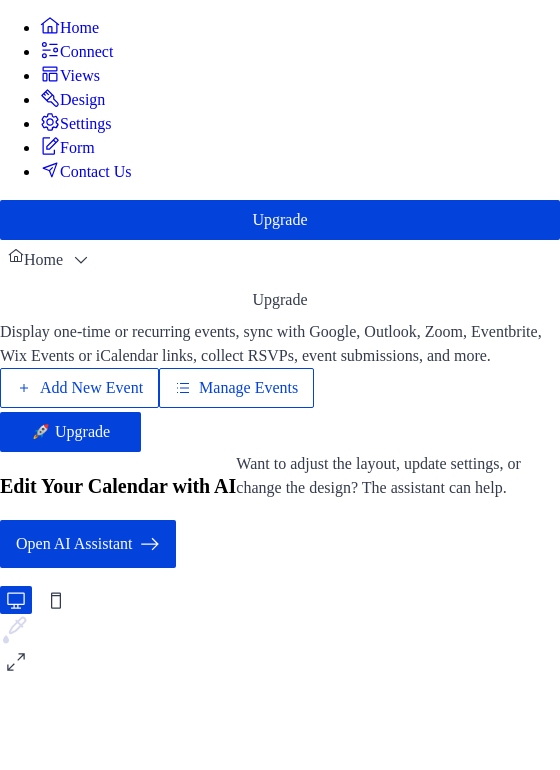 click on "Manage Events" at bounding box center [248, 388] 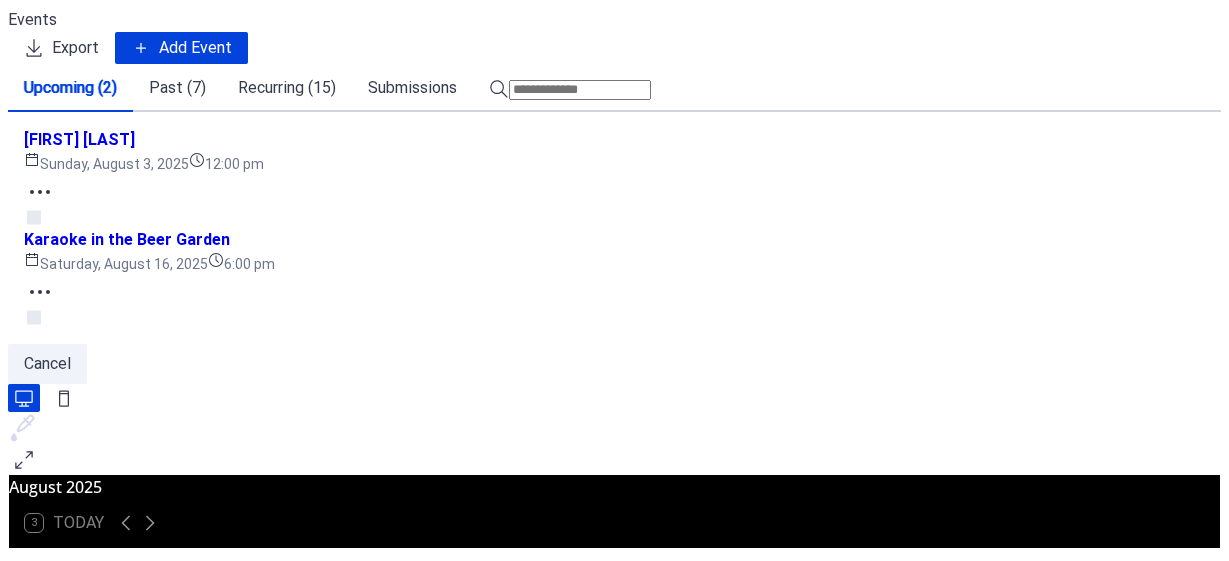 scroll, scrollTop: 0, scrollLeft: 0, axis: both 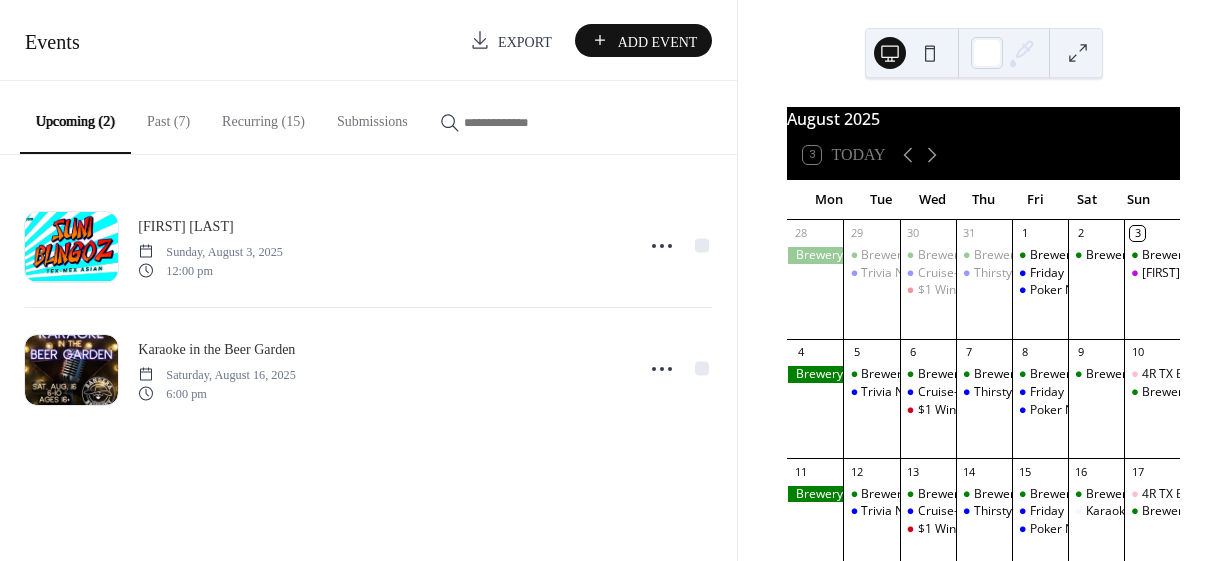 click on "Recurring (15)" at bounding box center (263, 116) 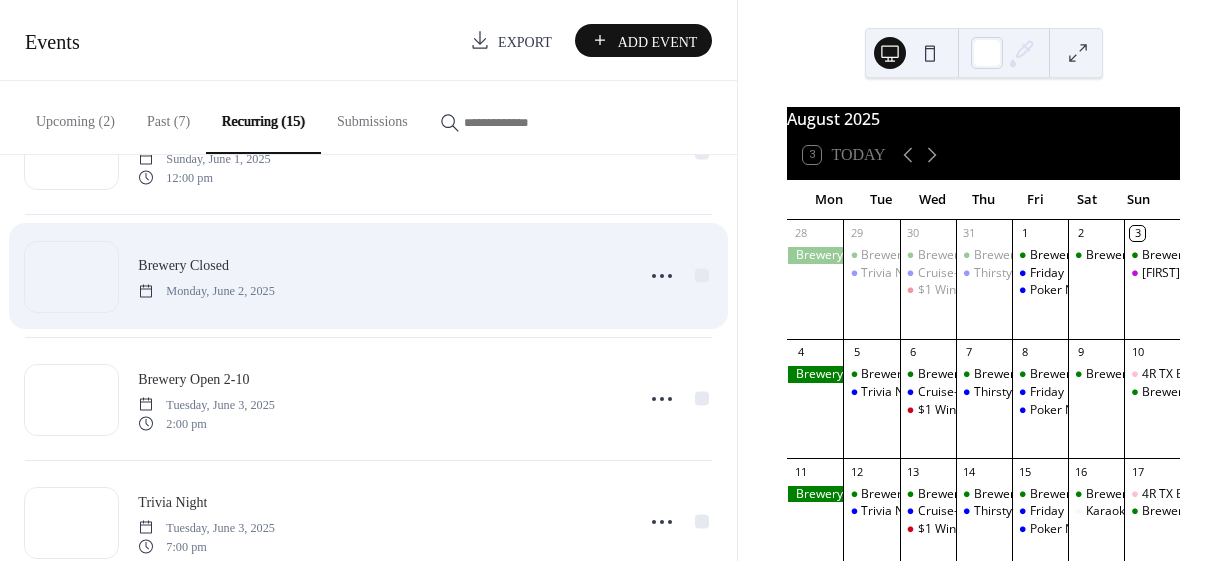 scroll, scrollTop: 106, scrollLeft: 0, axis: vertical 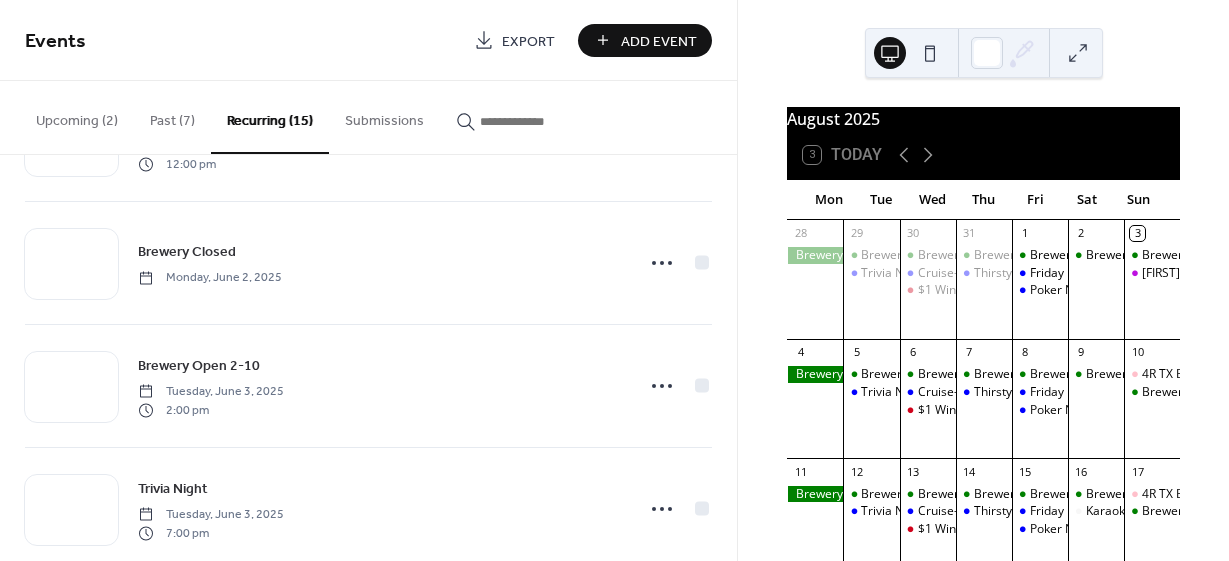 click on "Upcoming (2)" at bounding box center (77, 116) 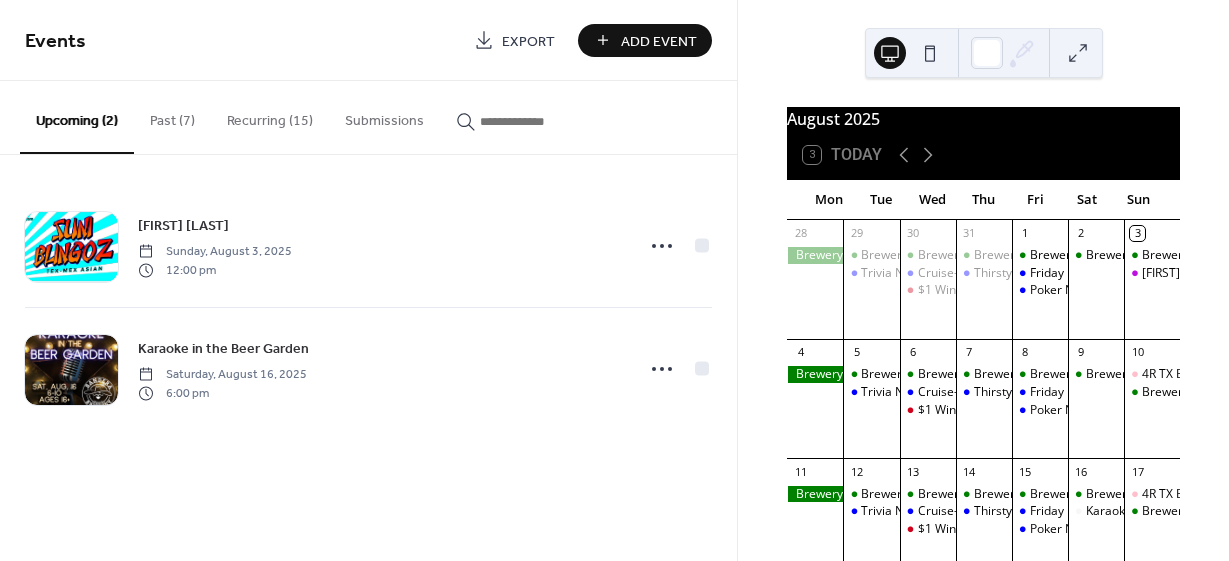 click on "Add Event" at bounding box center [659, 41] 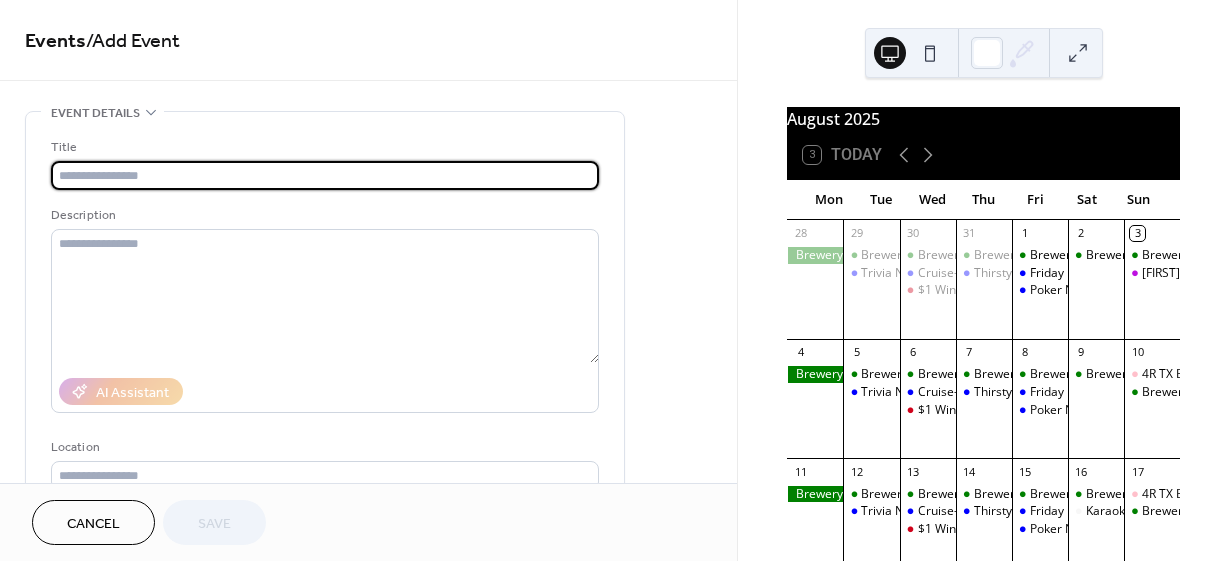 click on "Events  /  Add Event" at bounding box center [368, 40] 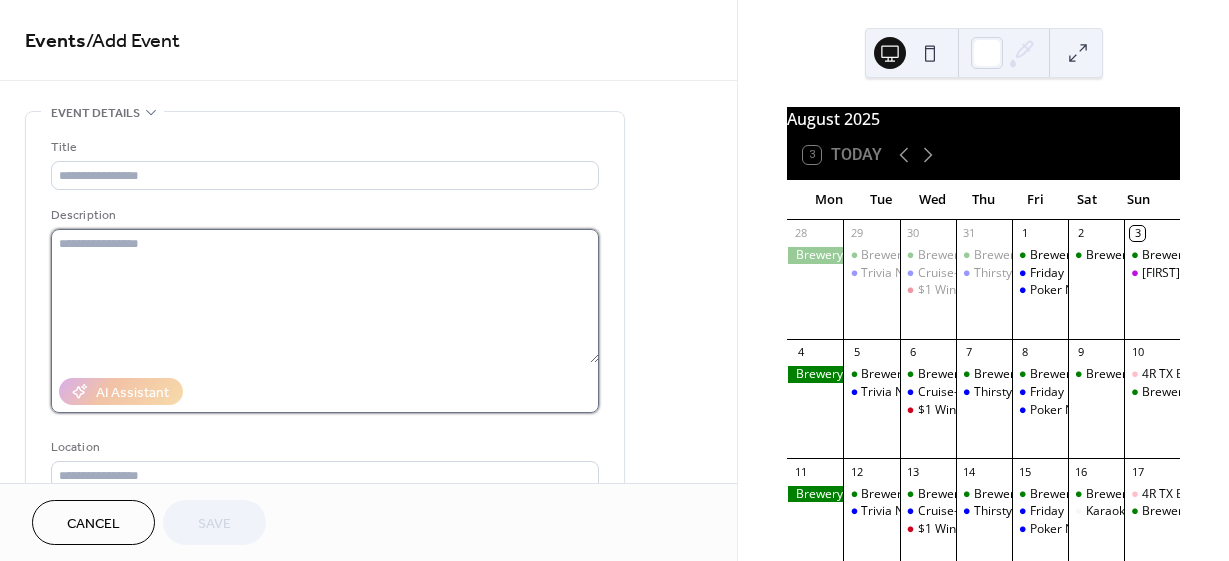 click at bounding box center [325, 296] 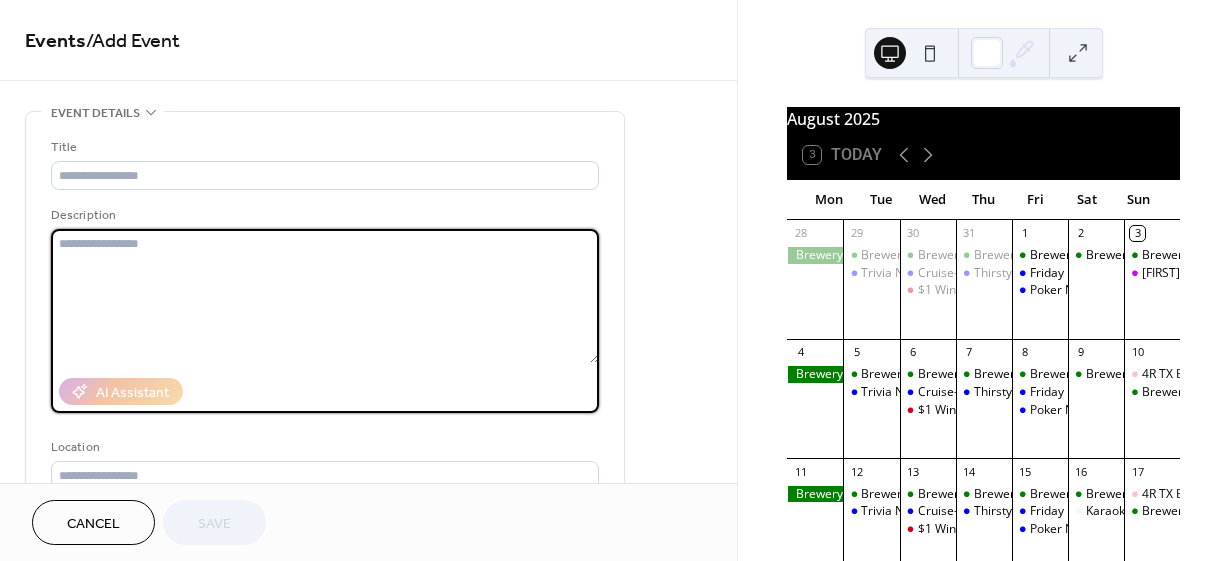 paste on "**********" 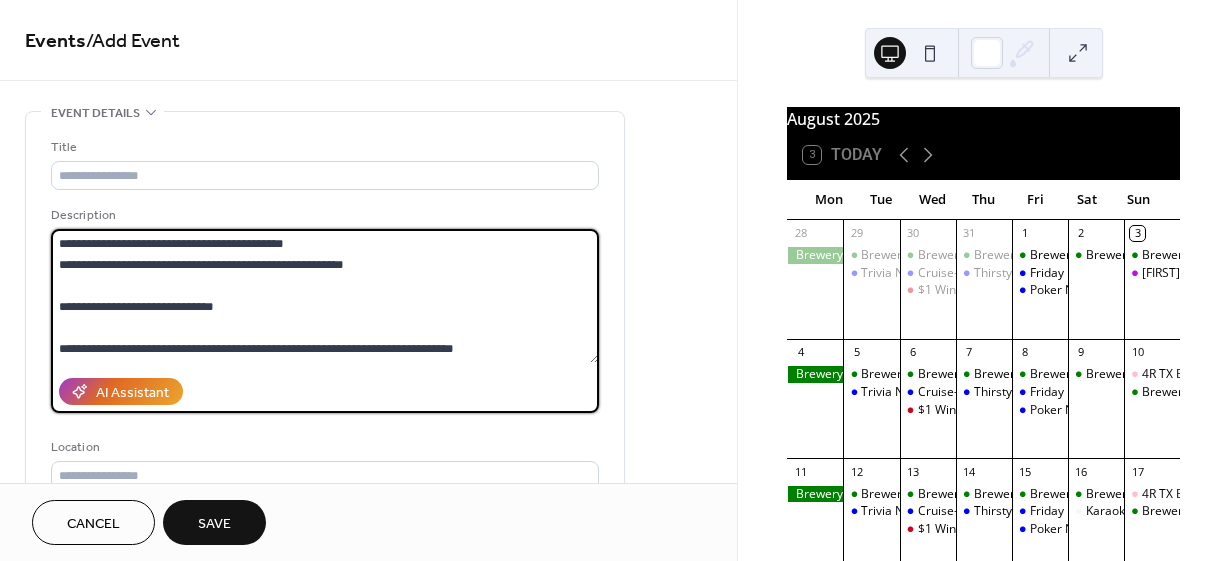 scroll, scrollTop: 0, scrollLeft: 0, axis: both 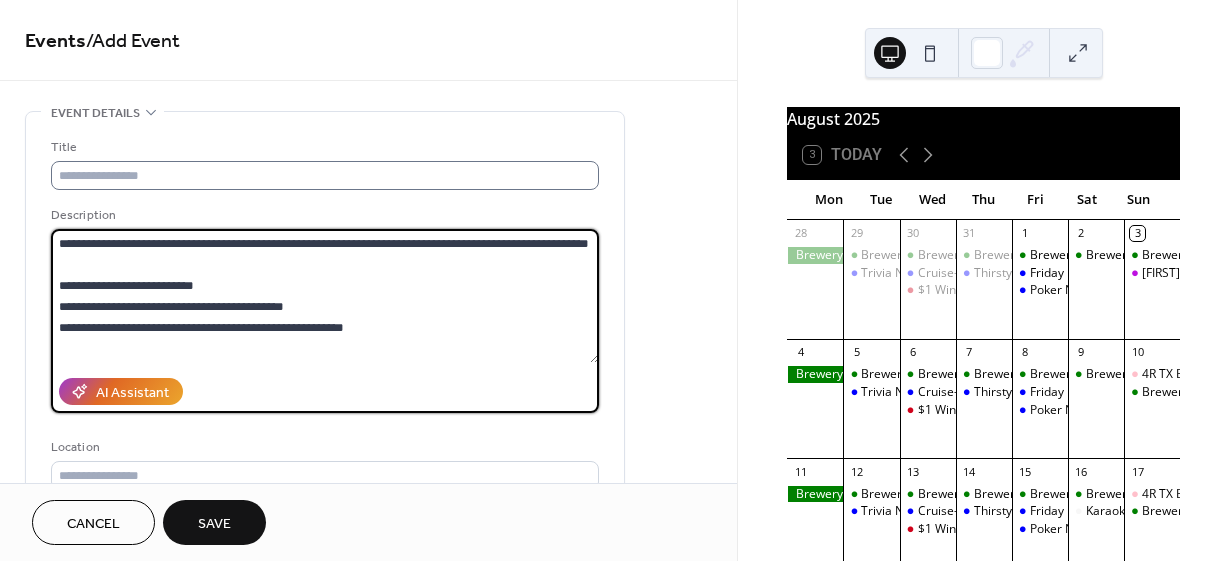 type on "**********" 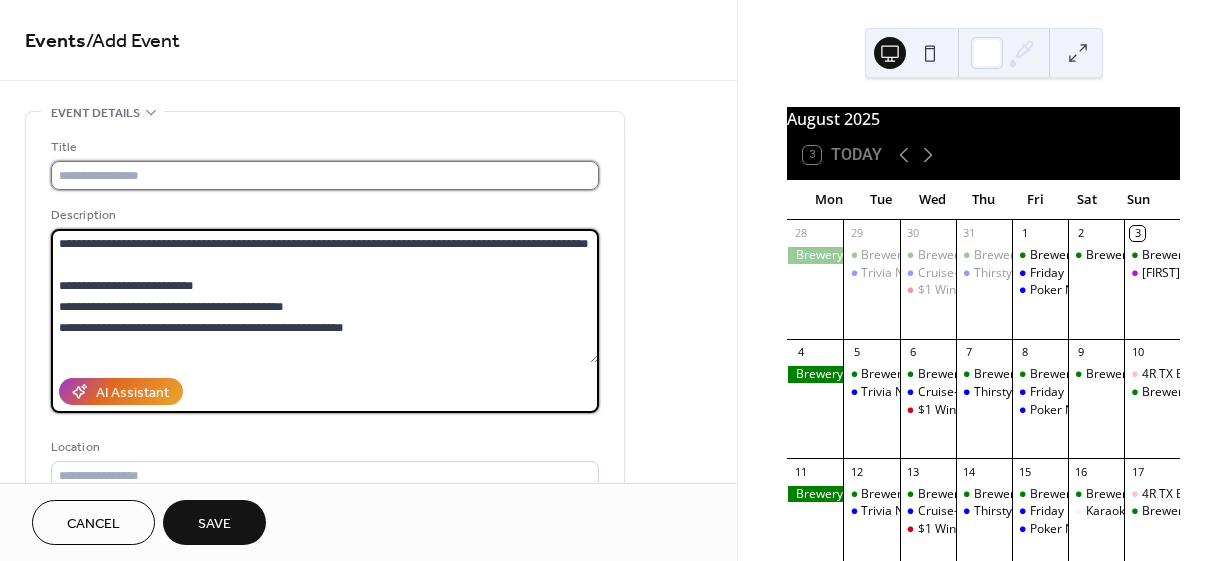 click at bounding box center [325, 175] 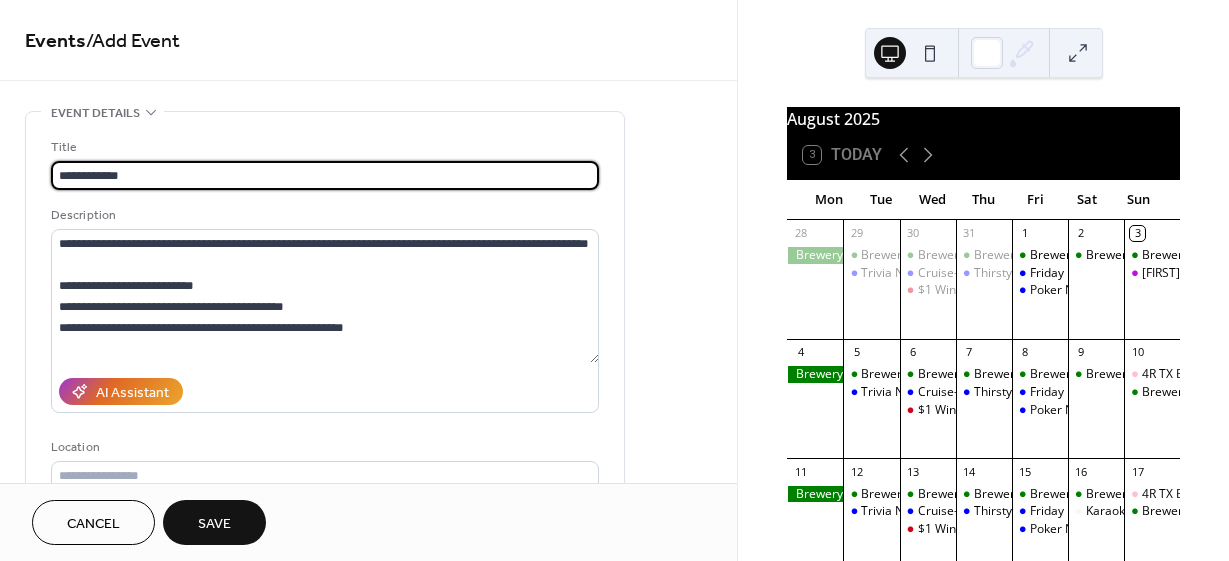 scroll, scrollTop: 1, scrollLeft: 0, axis: vertical 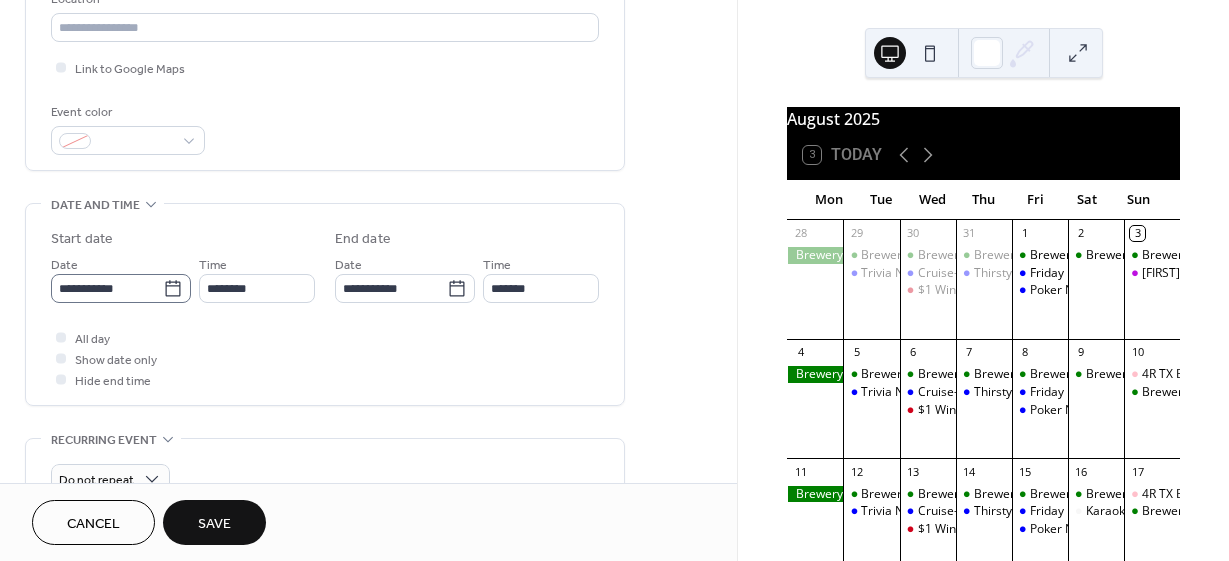 type on "**********" 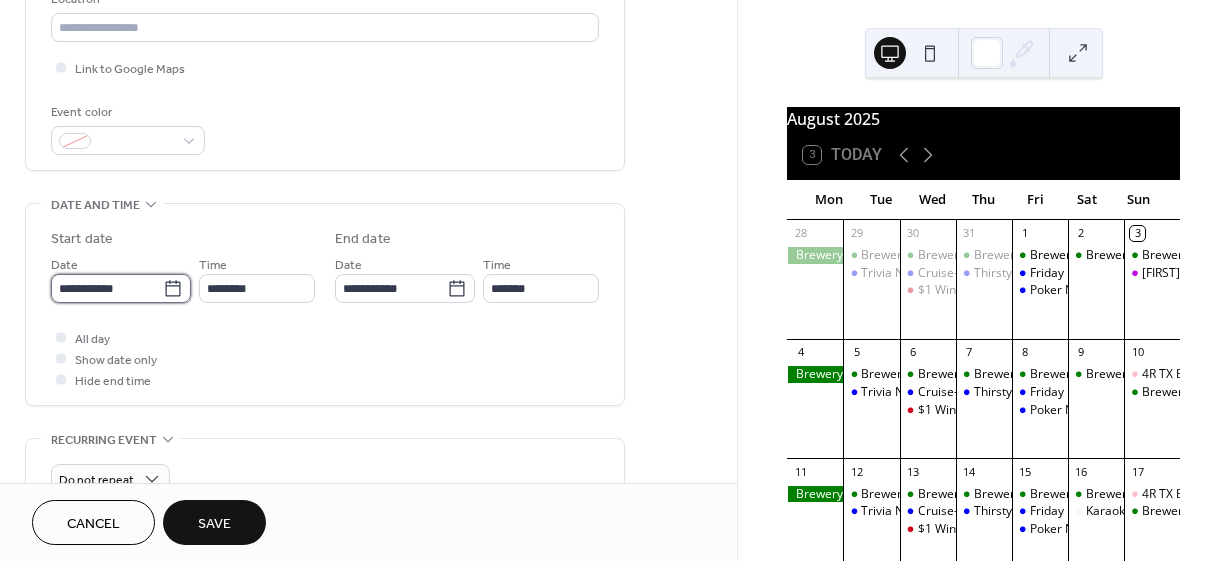 click on "**********" at bounding box center [107, 288] 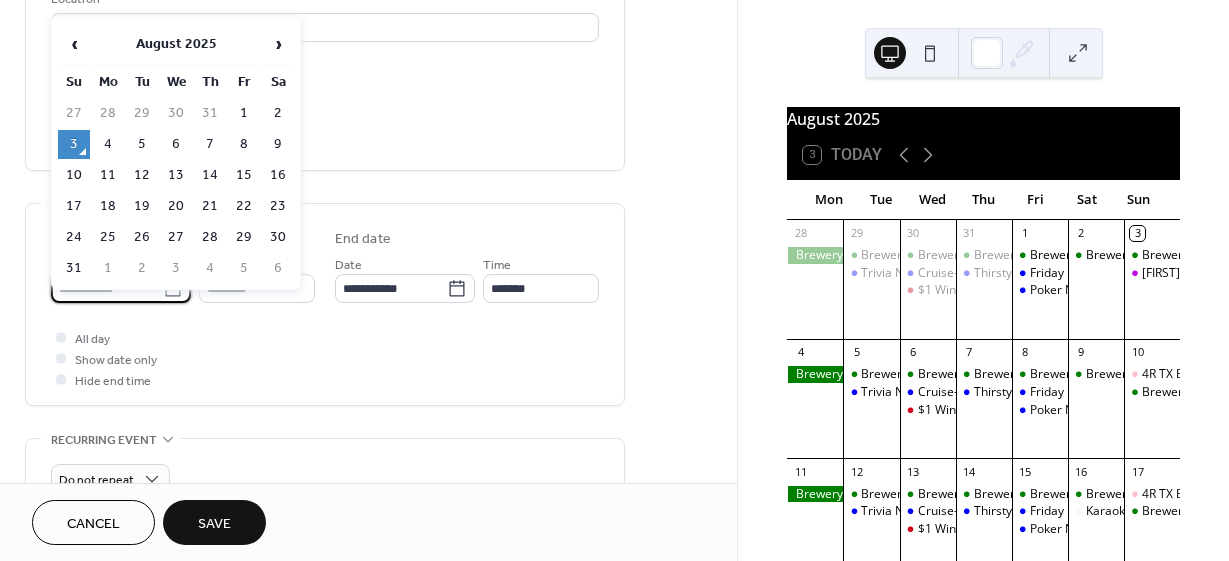 scroll, scrollTop: 0, scrollLeft: 0, axis: both 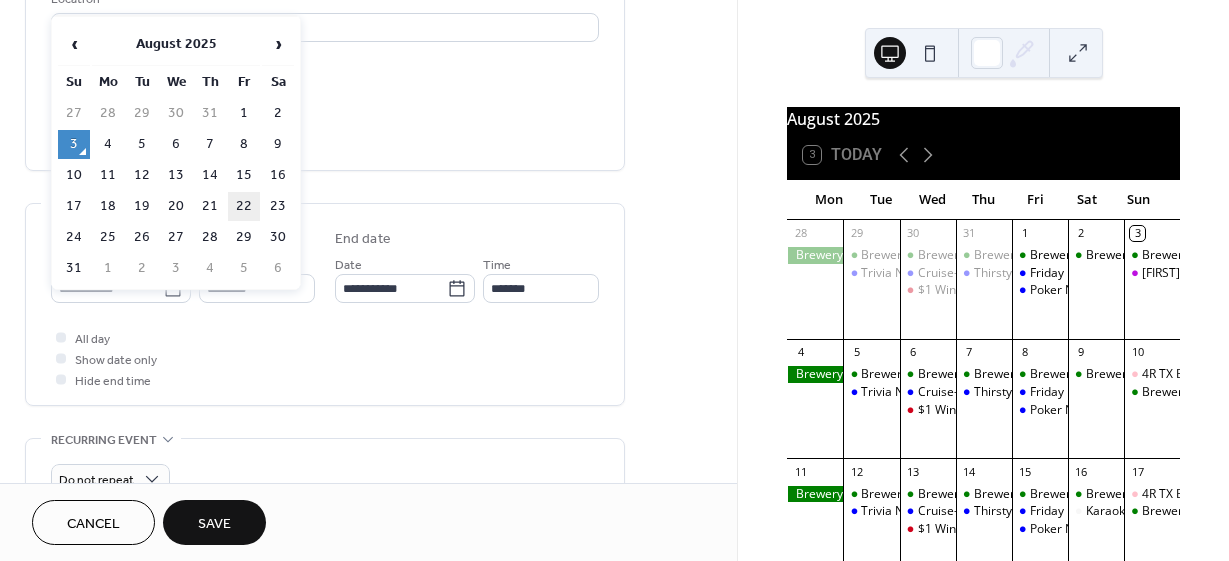 click on "22" at bounding box center [244, 206] 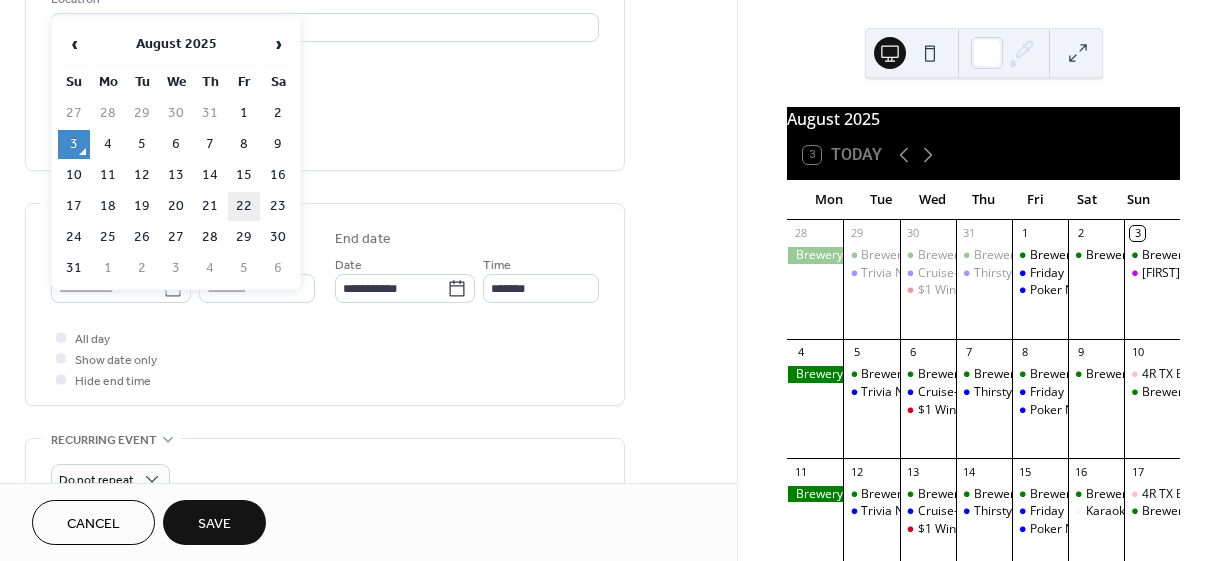 type on "**********" 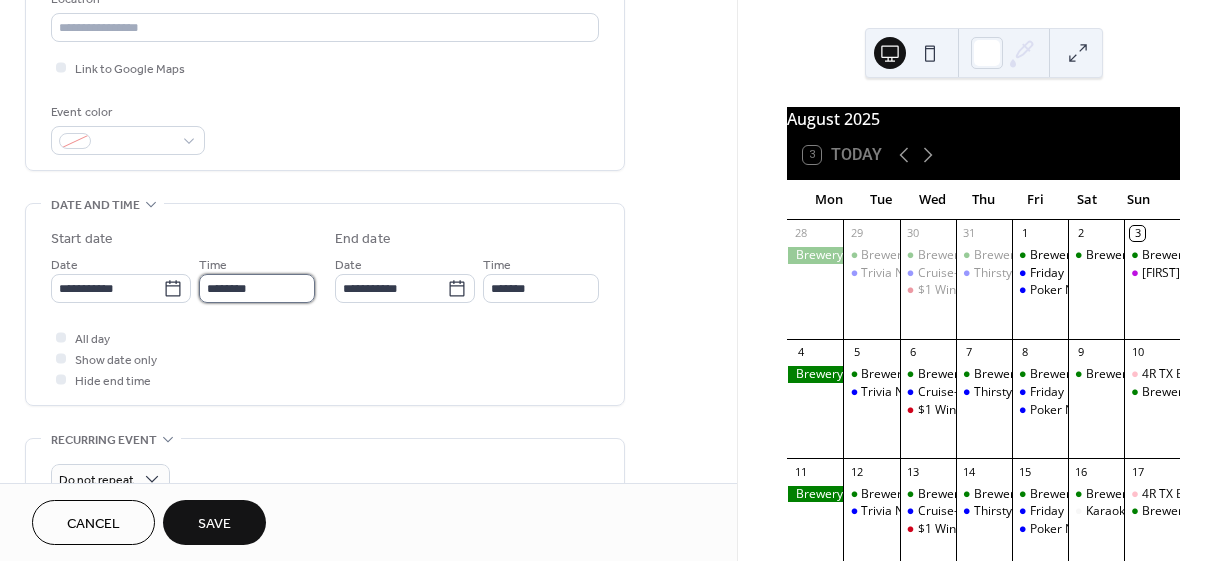 click on "********" at bounding box center [257, 288] 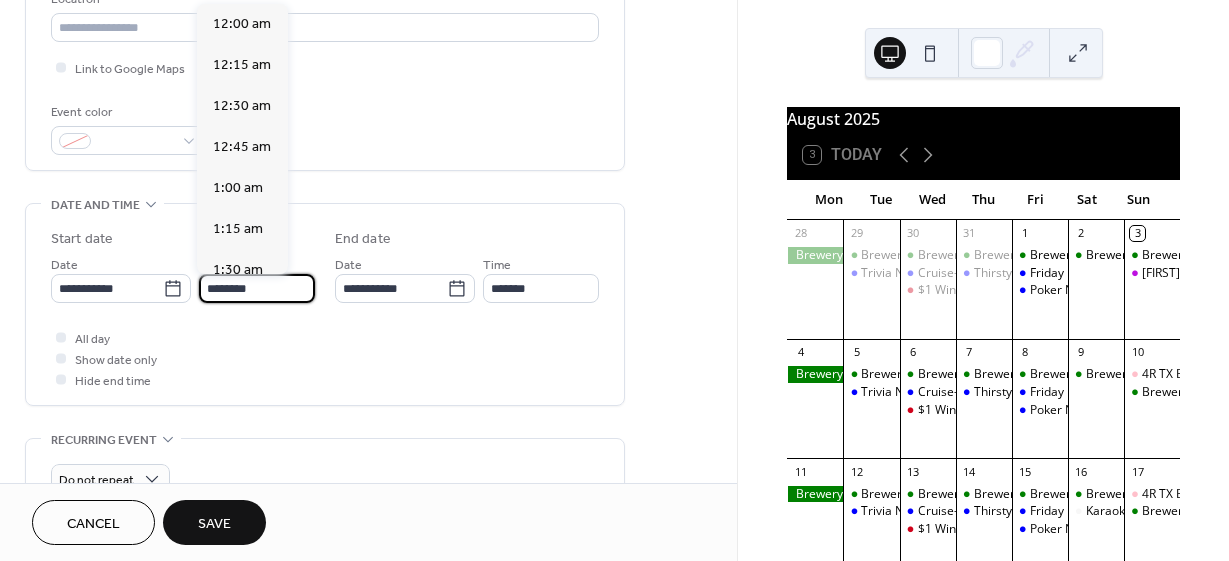 scroll, scrollTop: 1968, scrollLeft: 0, axis: vertical 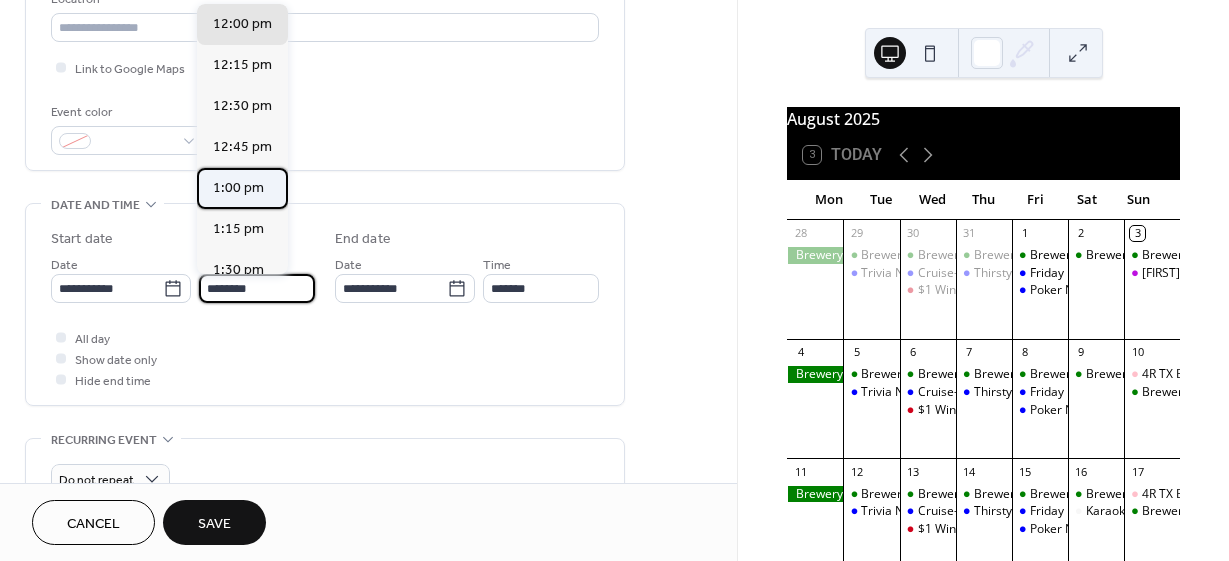 click on "1:00 pm" at bounding box center (238, 188) 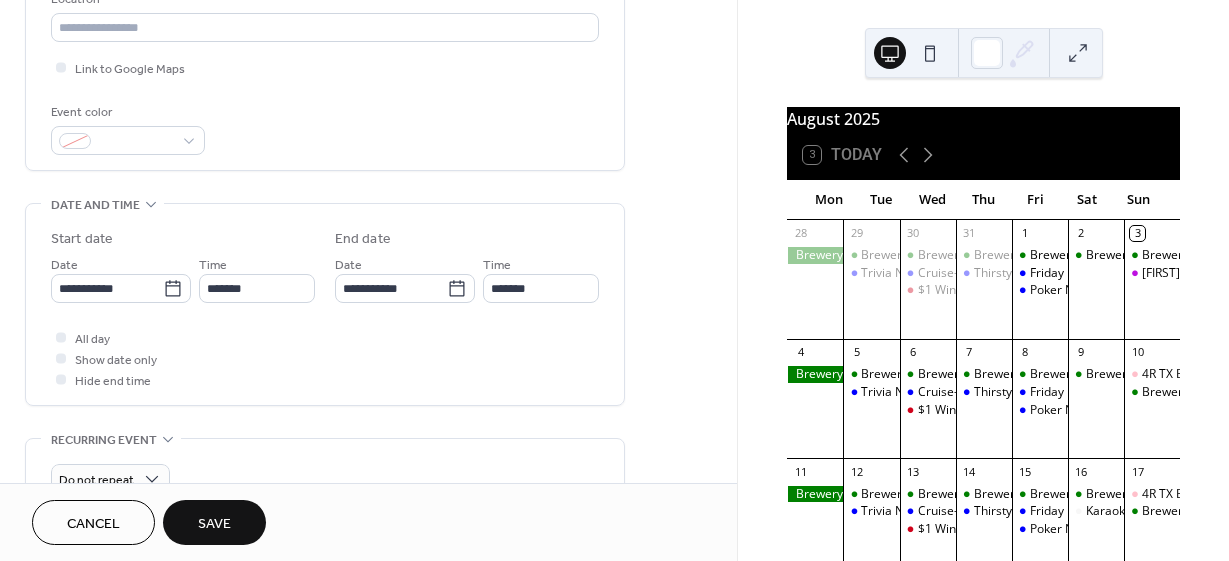 type on "*******" 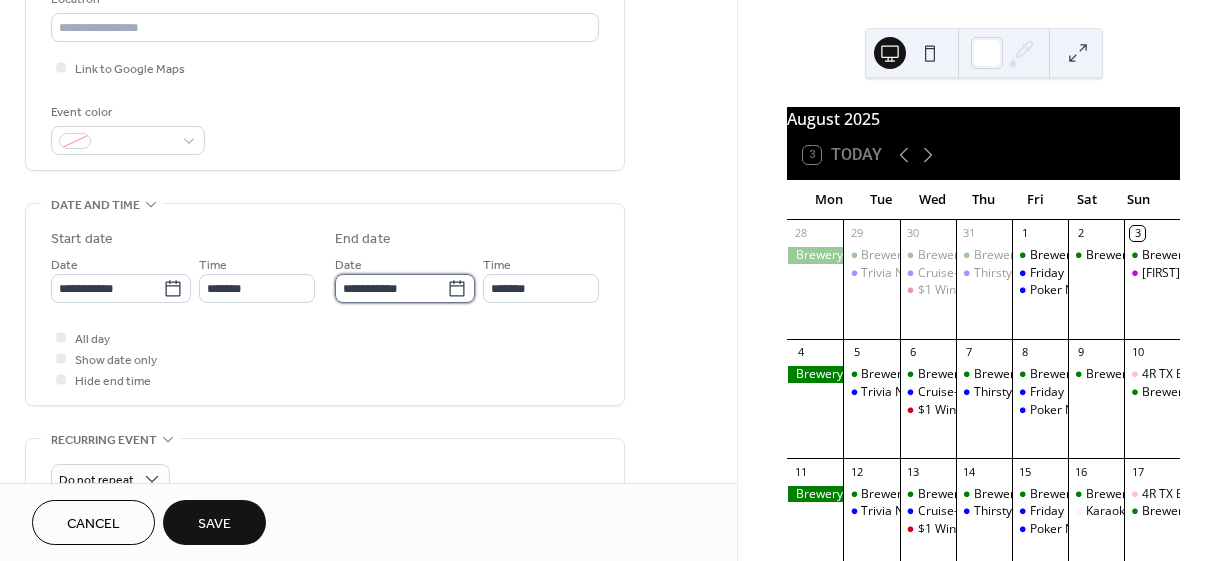 click on "**********" at bounding box center (391, 288) 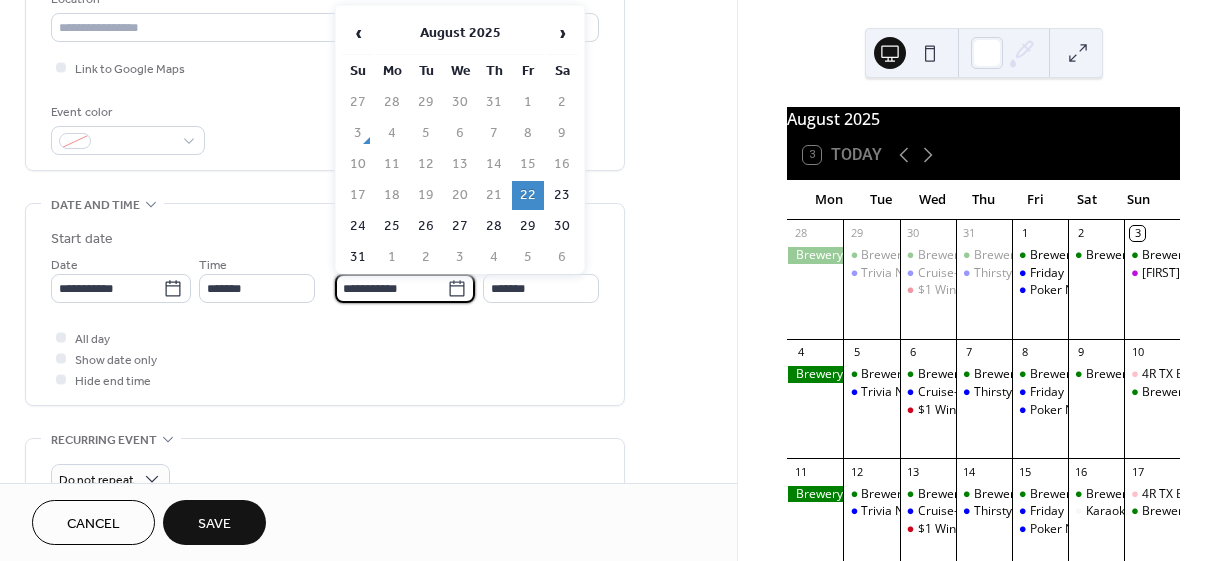 click on "22" at bounding box center (528, 195) 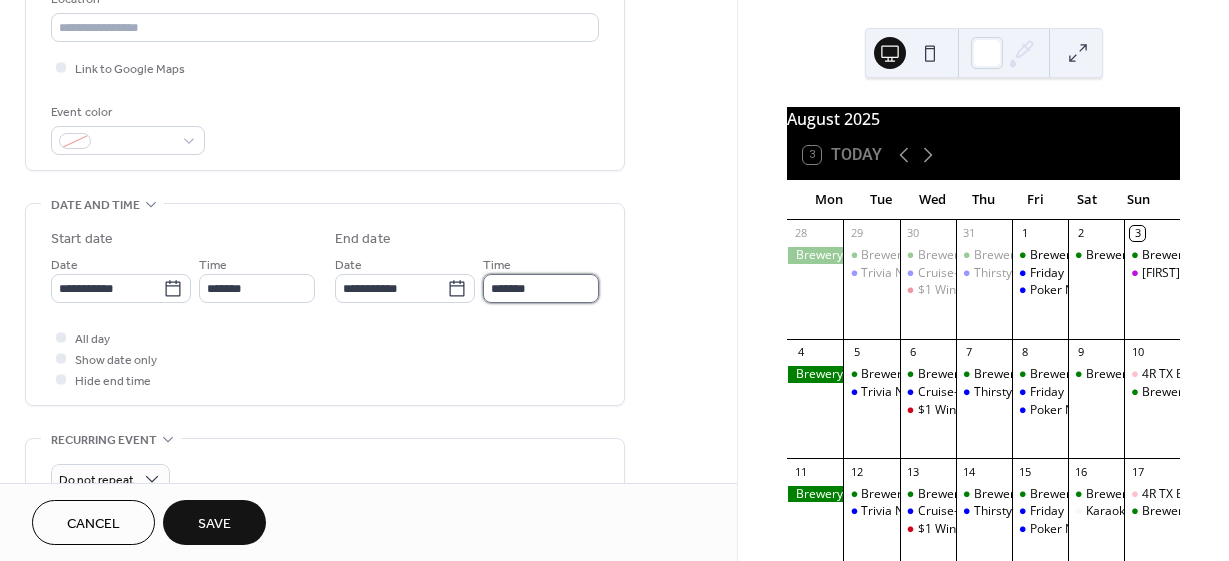 click on "*******" at bounding box center [541, 288] 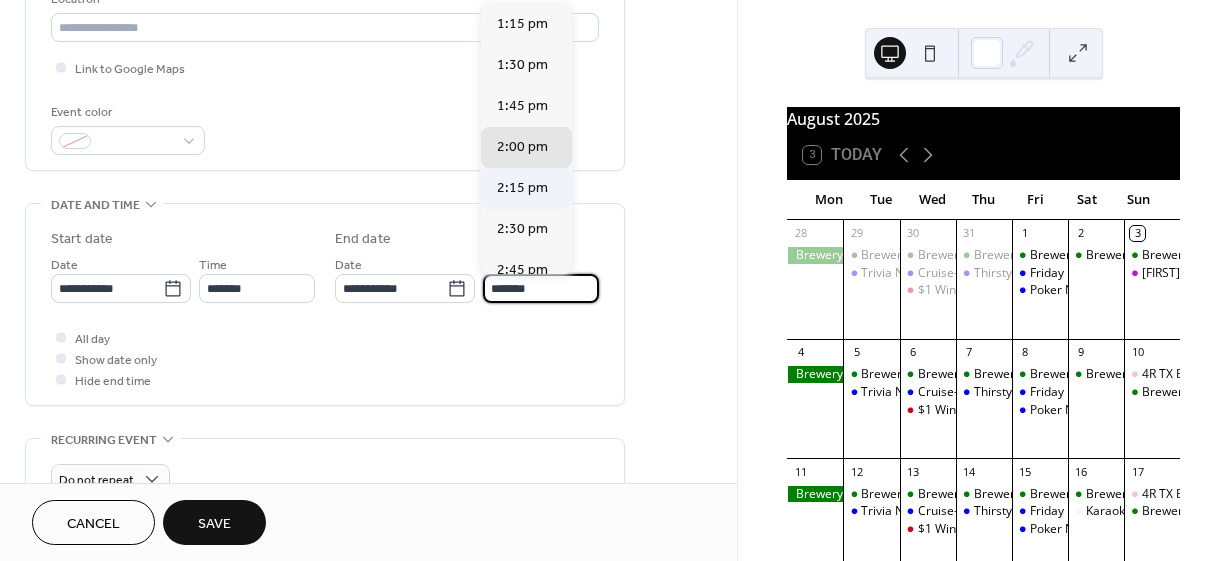 scroll, scrollTop: 772, scrollLeft: 0, axis: vertical 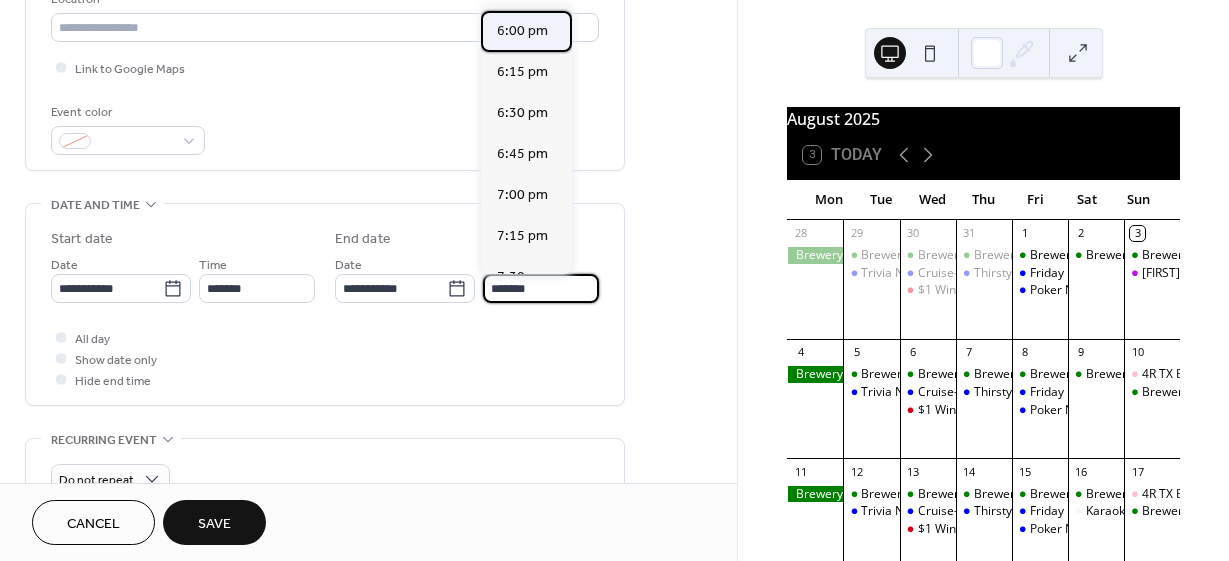 click on "6:00 pm" at bounding box center [522, 31] 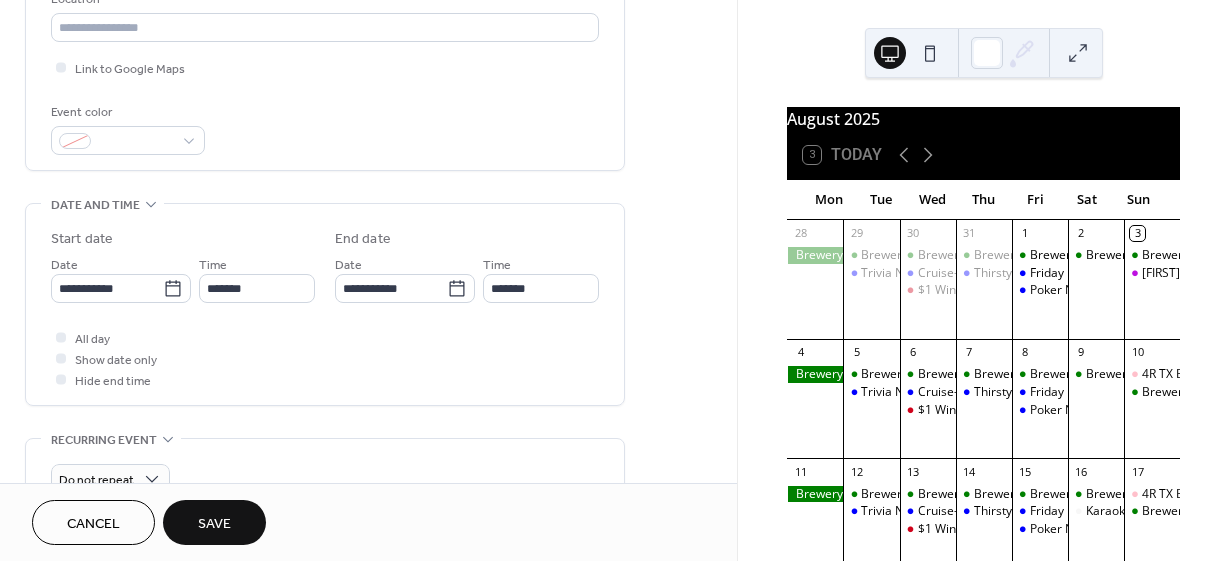 type on "*******" 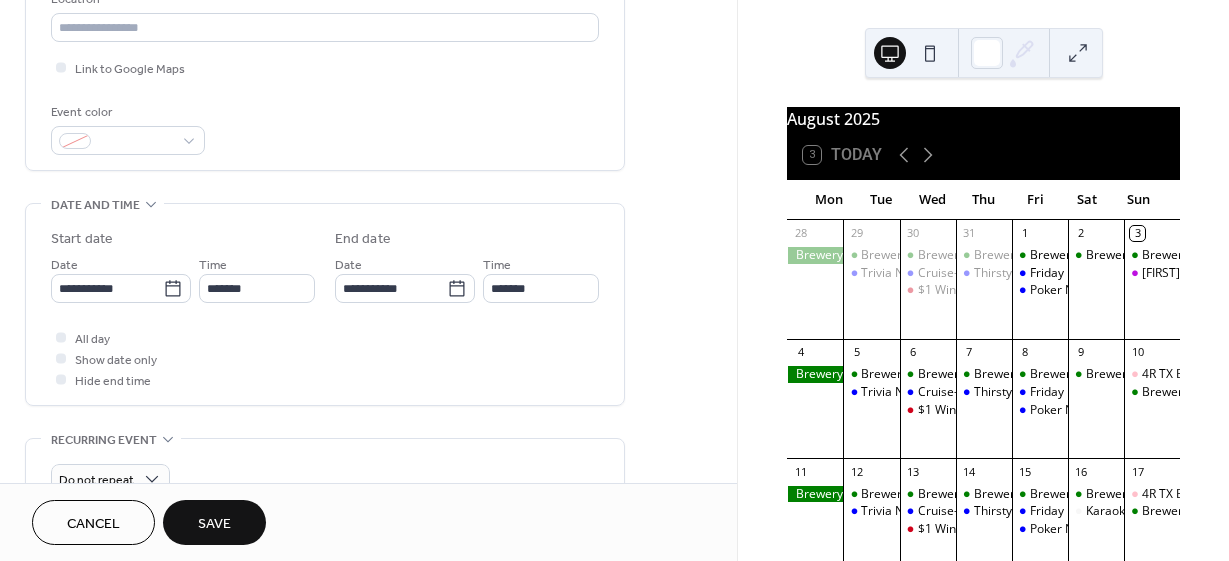 click on "**********" at bounding box center [325, 304] 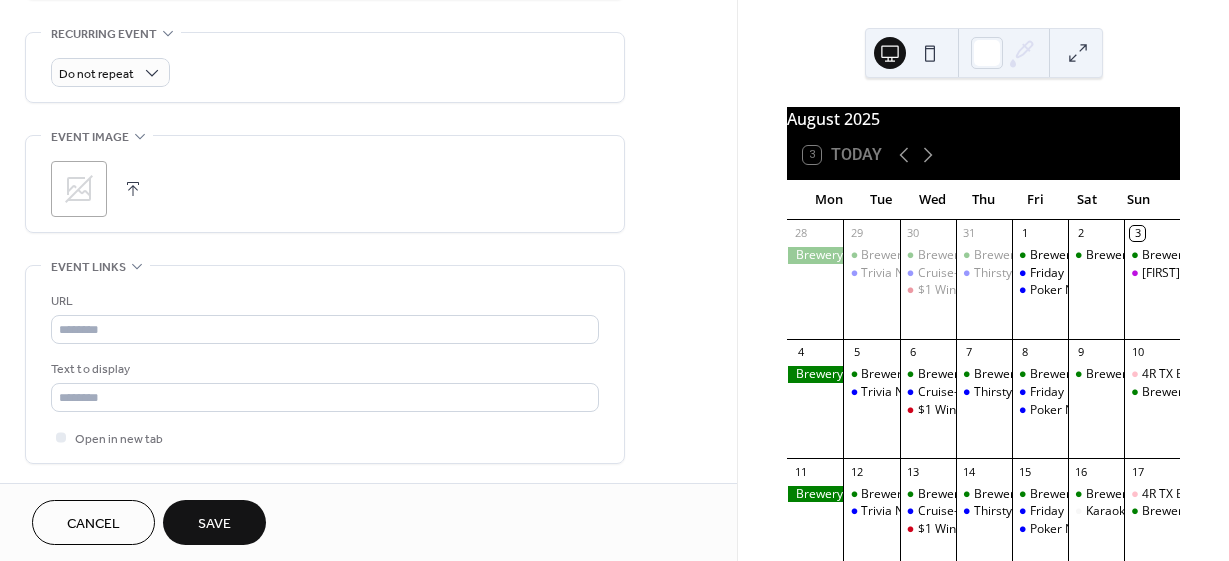 scroll, scrollTop: 861, scrollLeft: 0, axis: vertical 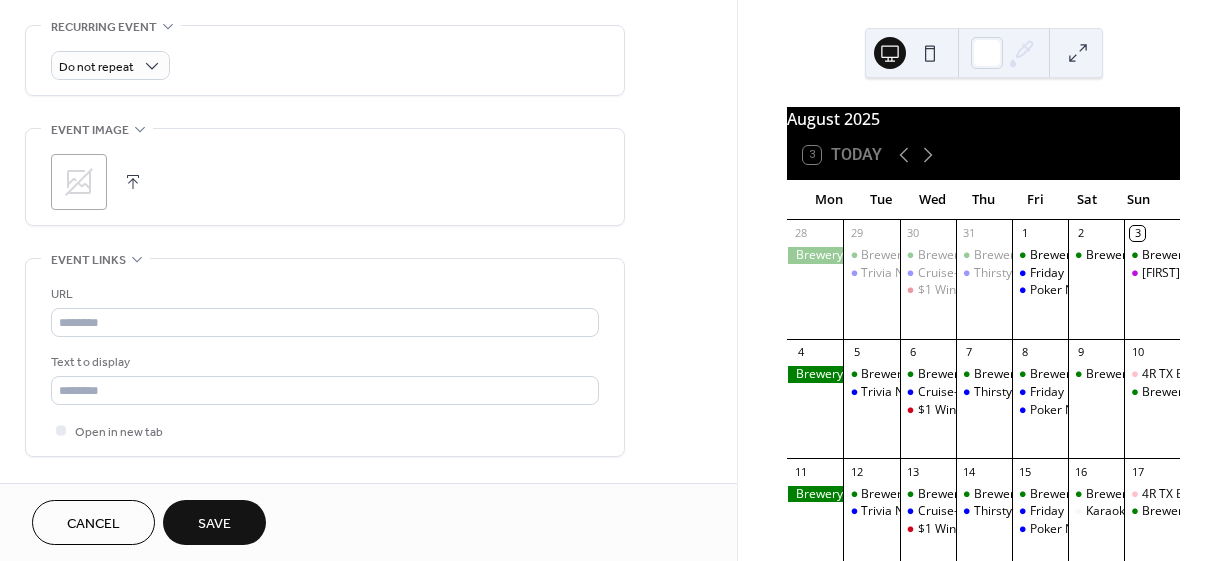 click at bounding box center [133, 182] 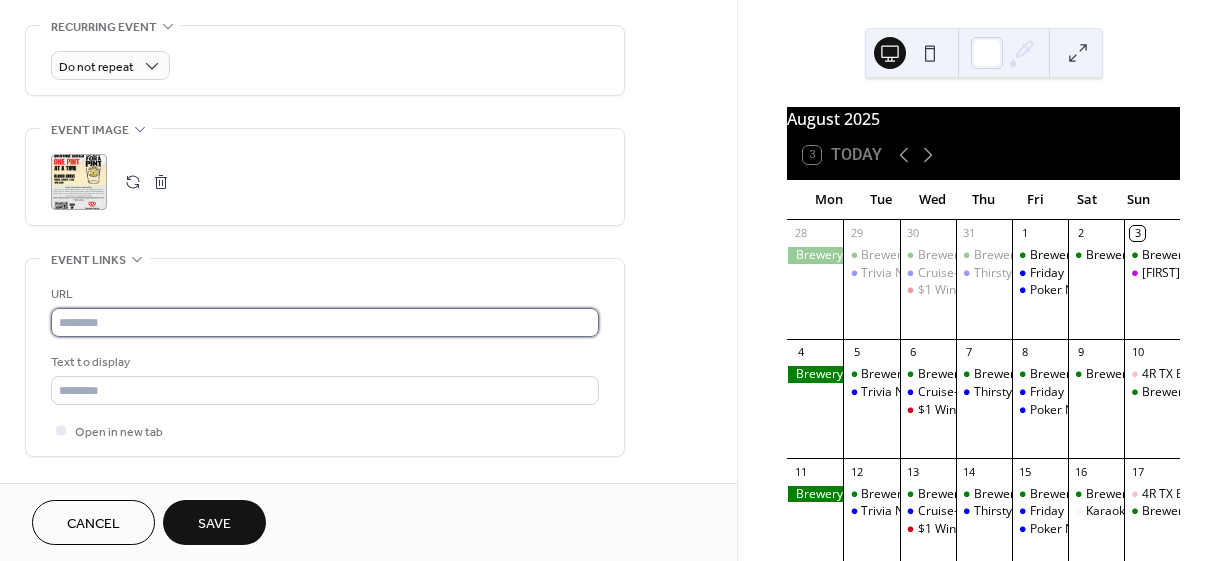 click at bounding box center (325, 322) 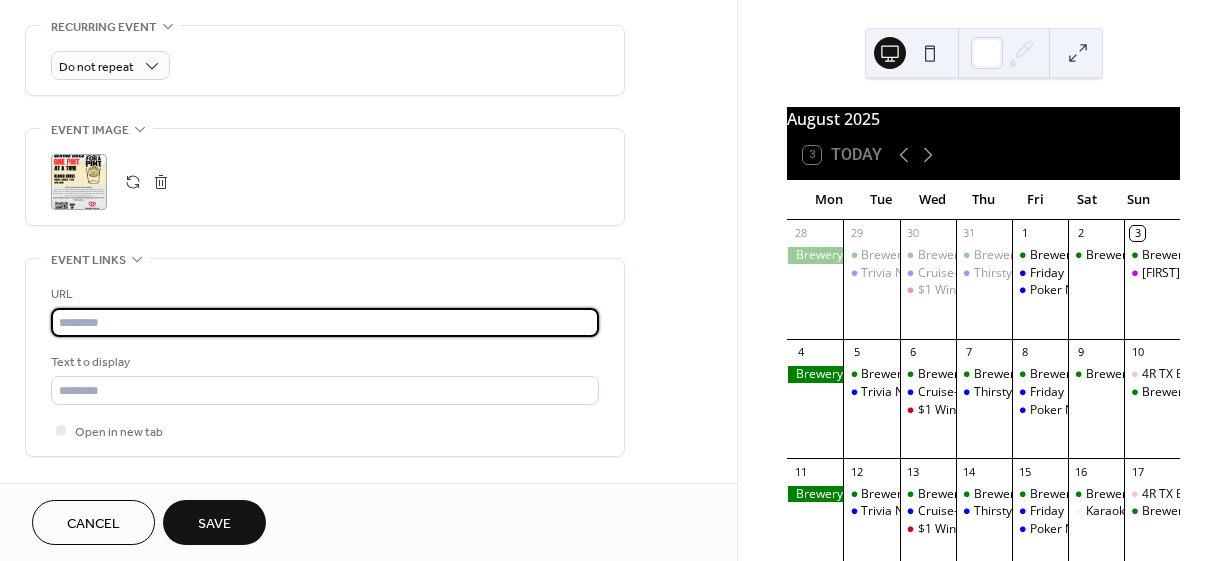 paste on "**********" 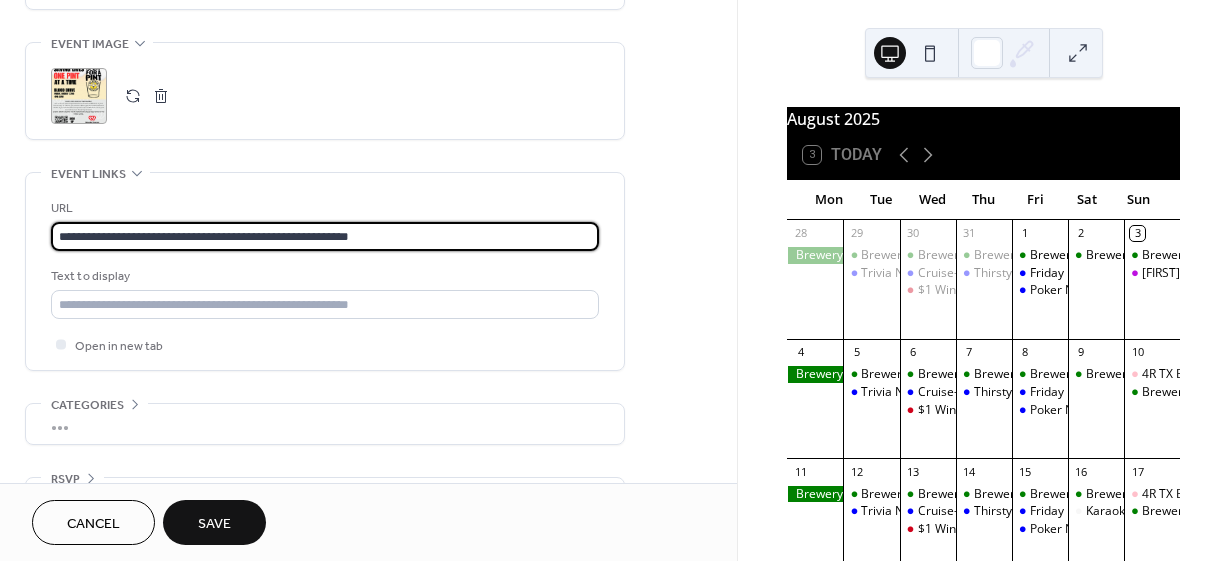 scroll, scrollTop: 1003, scrollLeft: 0, axis: vertical 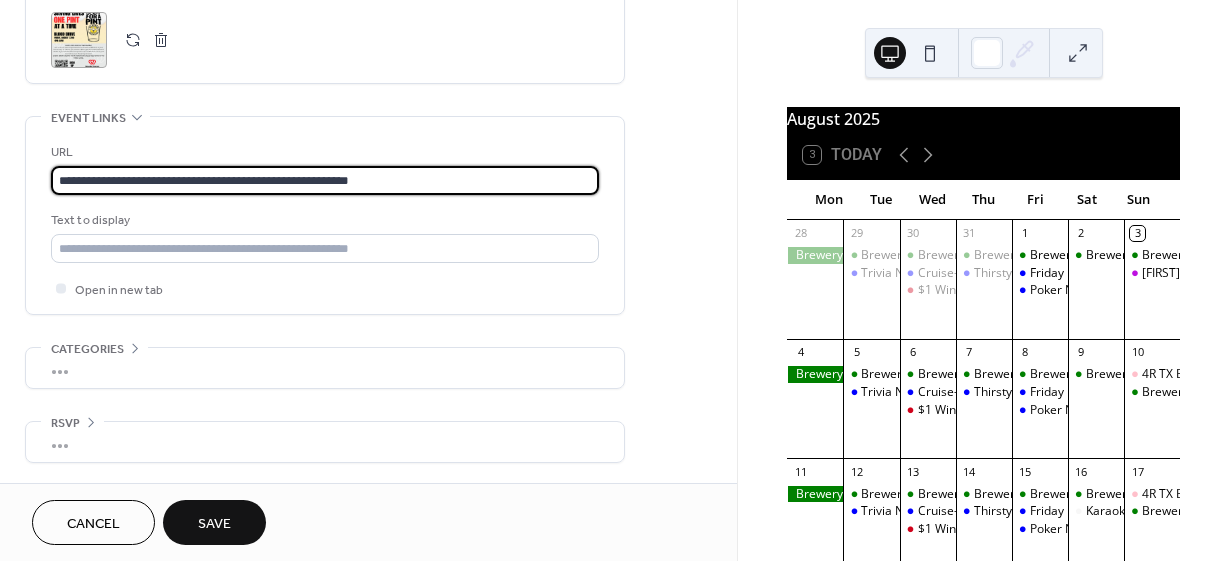 type on "**********" 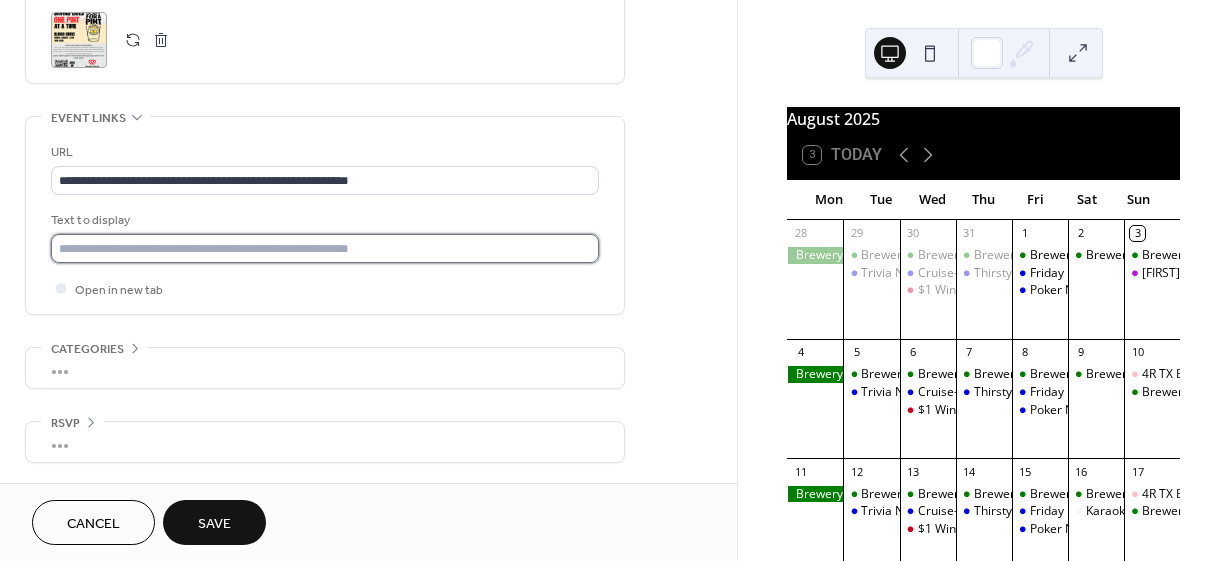 click at bounding box center (325, 248) 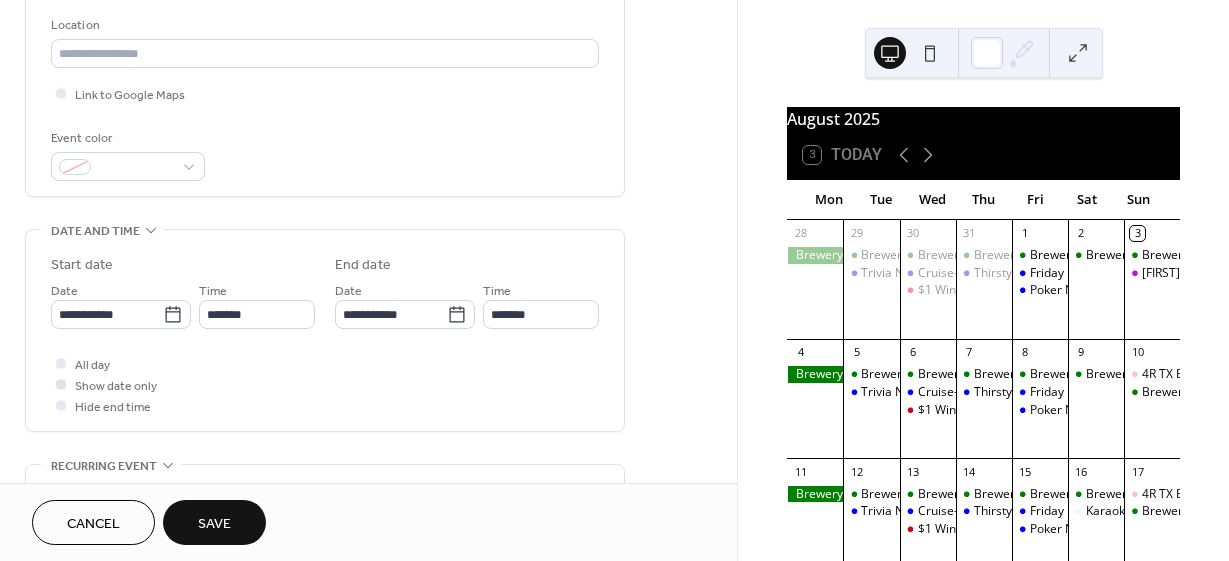 scroll, scrollTop: 403, scrollLeft: 0, axis: vertical 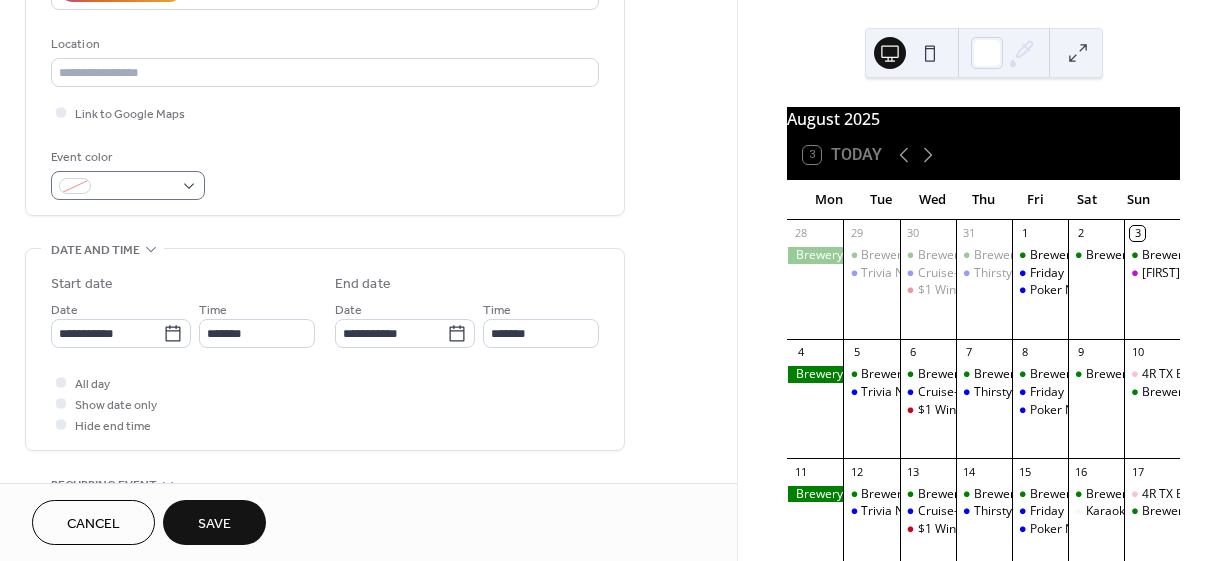 type on "**********" 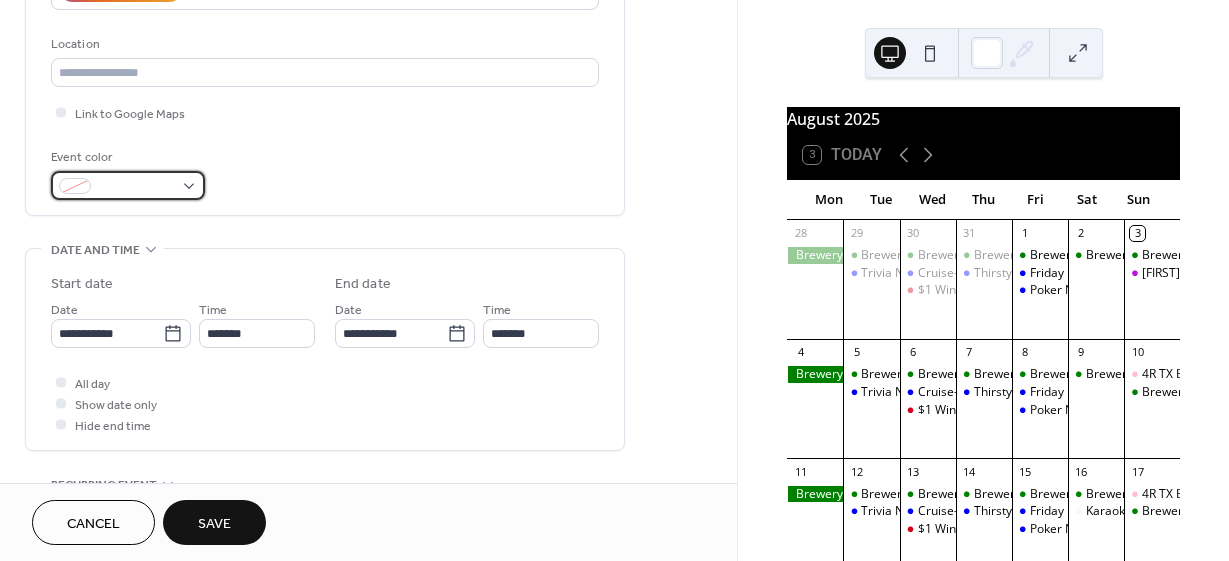 click at bounding box center [128, 185] 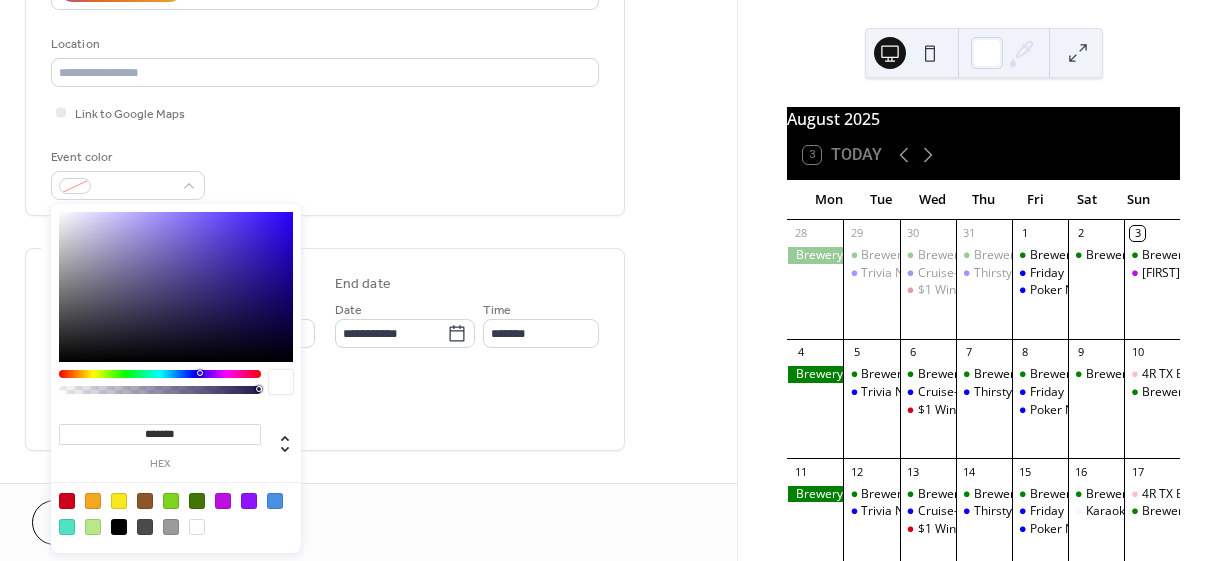 click at bounding box center [160, 374] 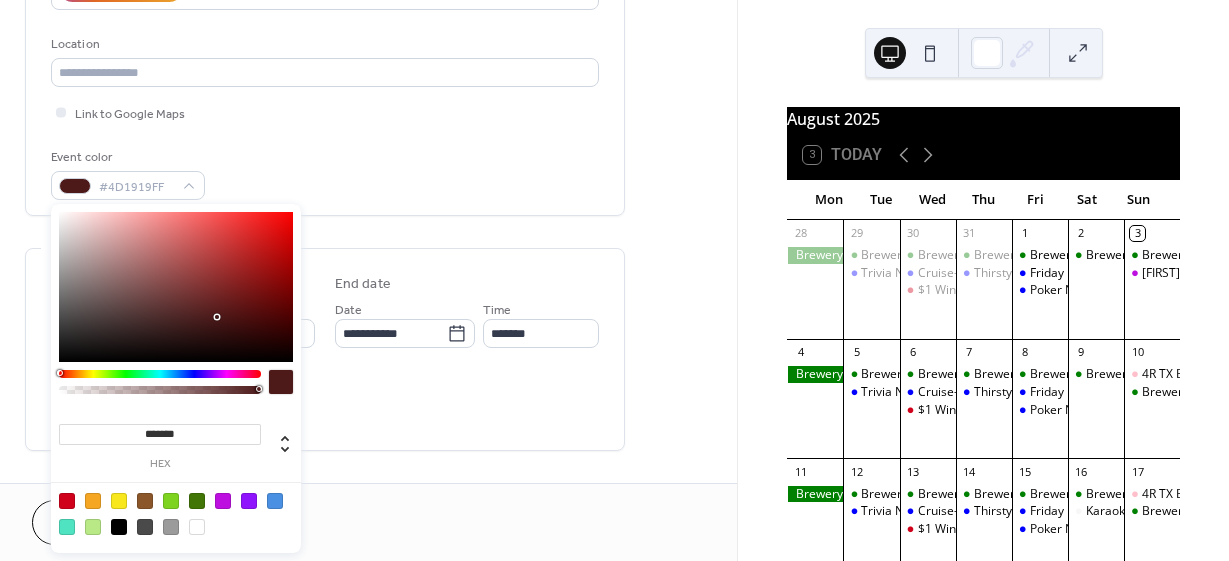 click at bounding box center (160, 374) 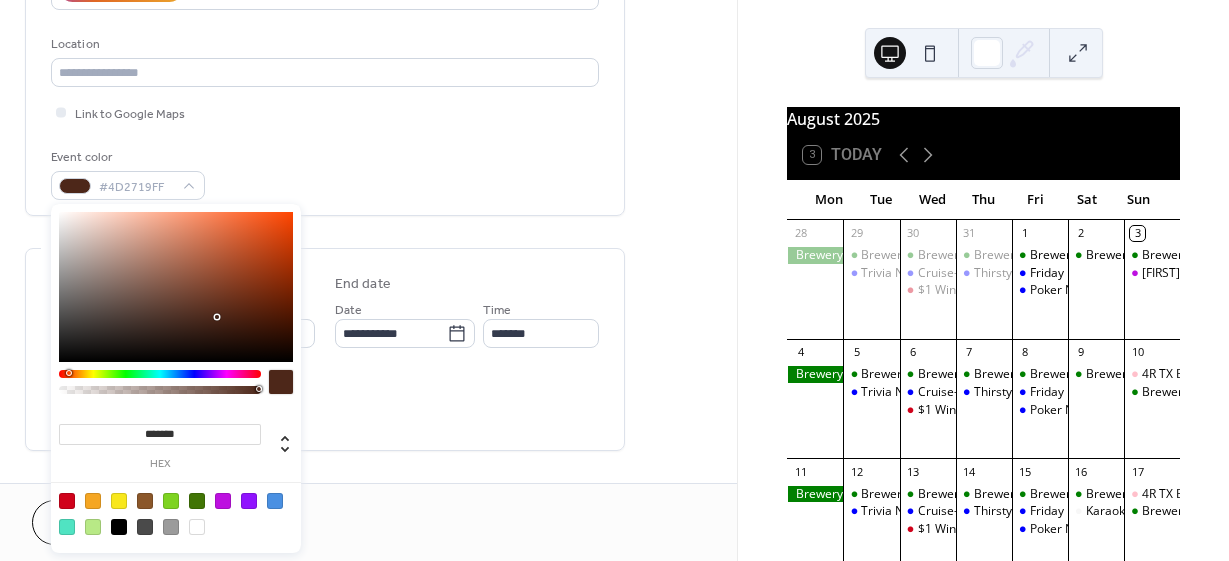type on "*******" 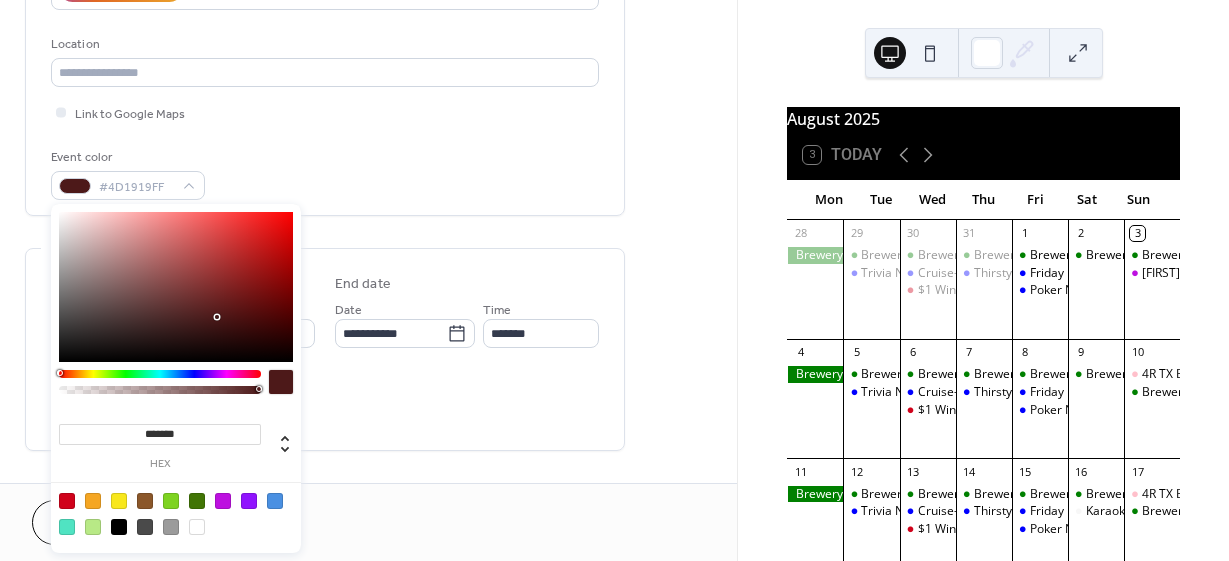 drag, startPoint x: 68, startPoint y: 372, endPoint x: 33, endPoint y: 375, distance: 35.128338 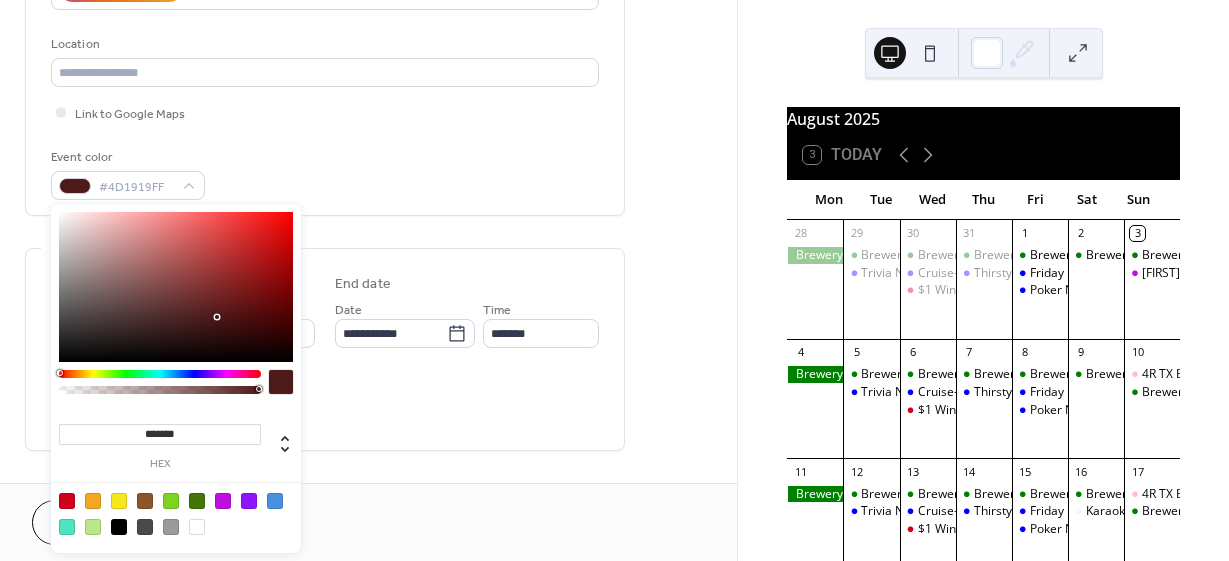 click on "**********" at bounding box center [614, 280] 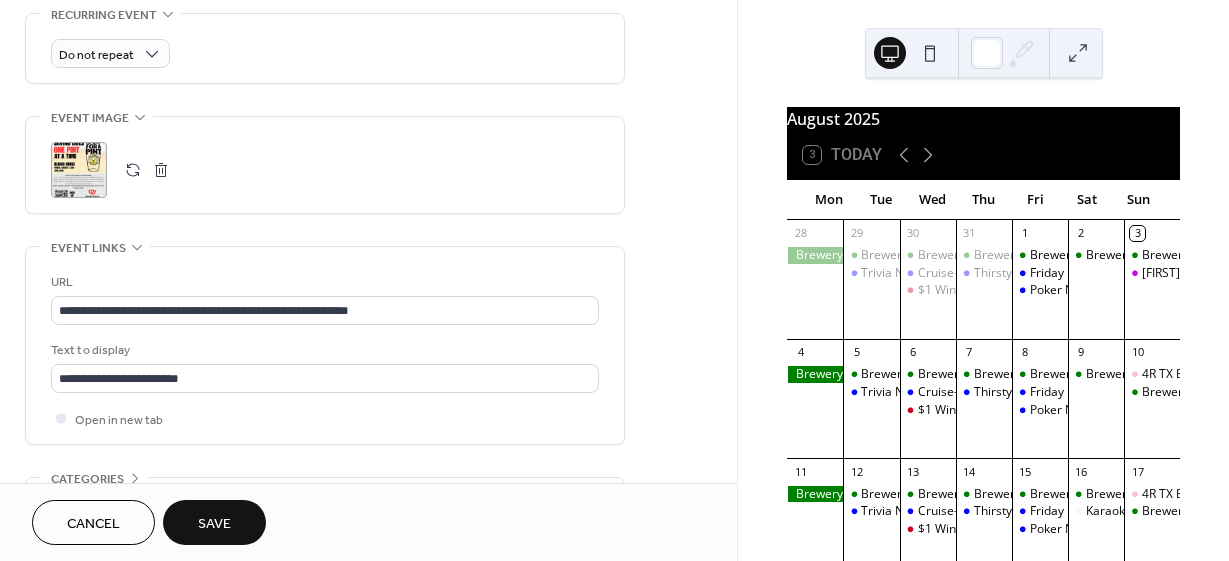 scroll, scrollTop: 1003, scrollLeft: 0, axis: vertical 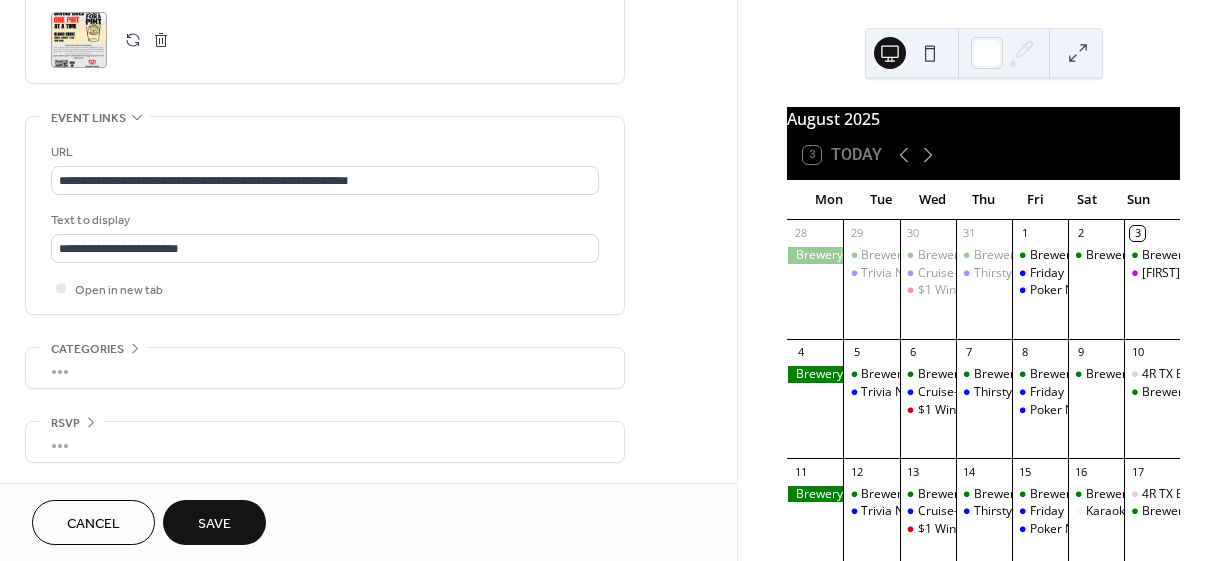 click on "Save" at bounding box center (214, 522) 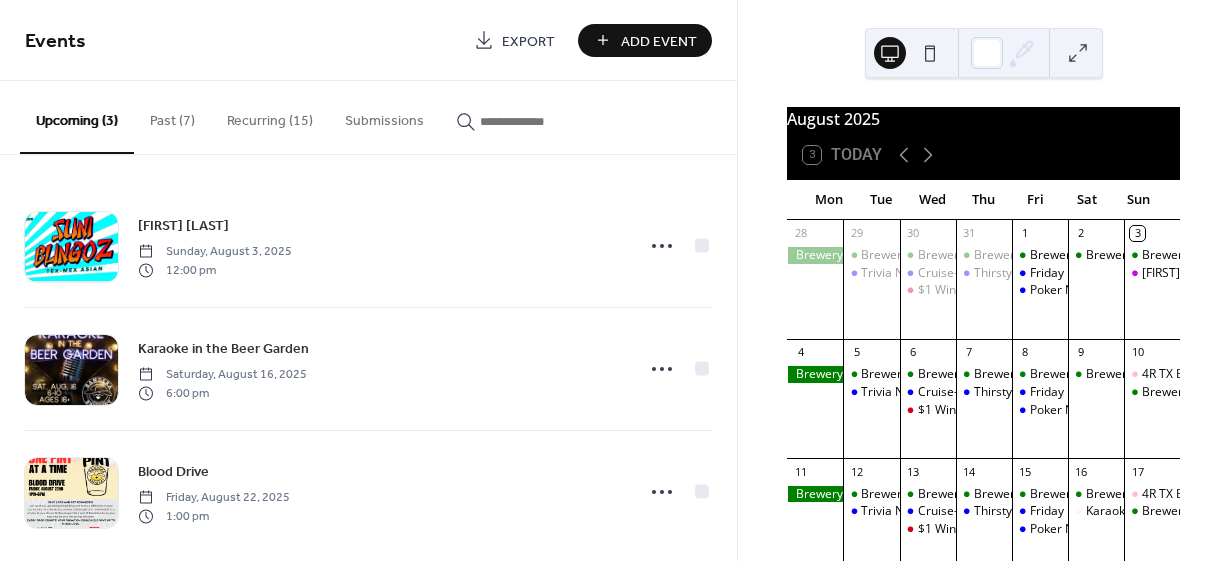 click on "Add Event" at bounding box center [659, 41] 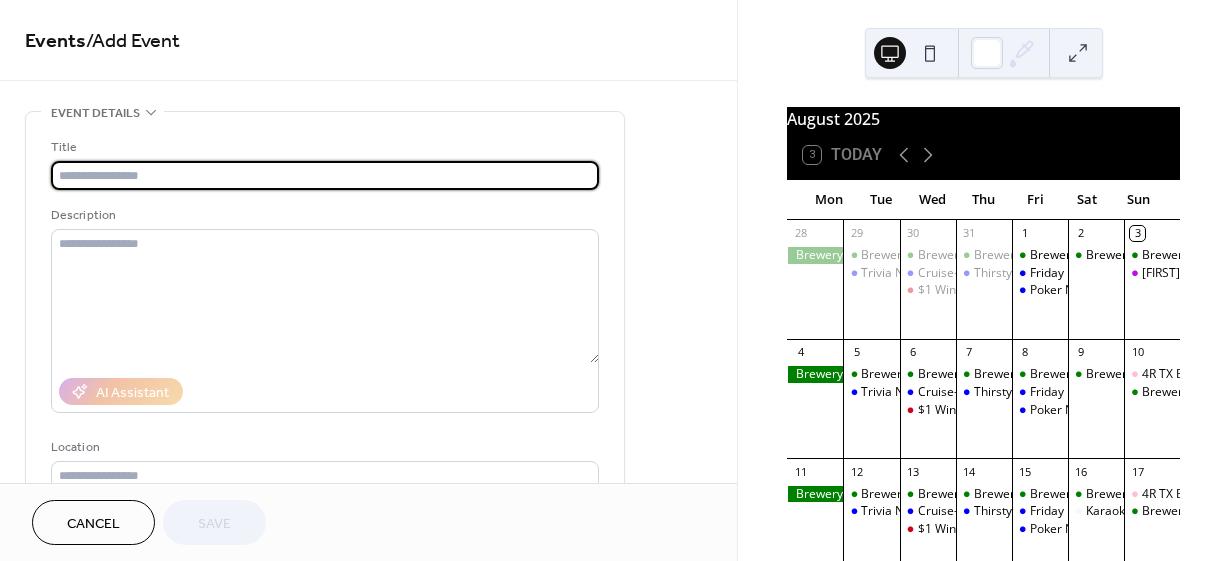 click at bounding box center [325, 175] 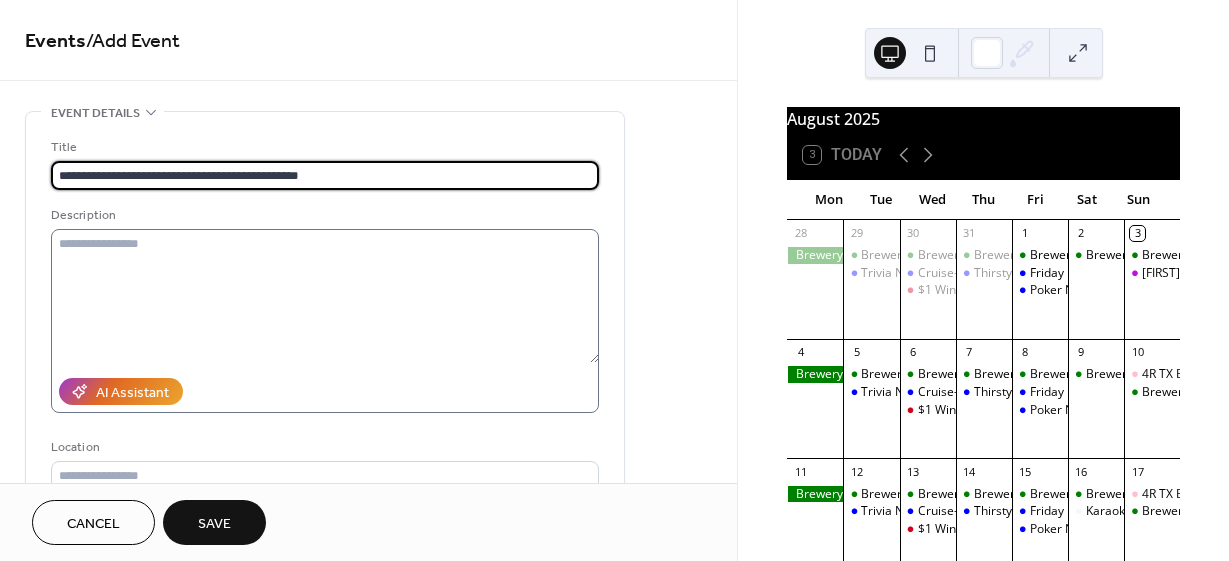type on "**********" 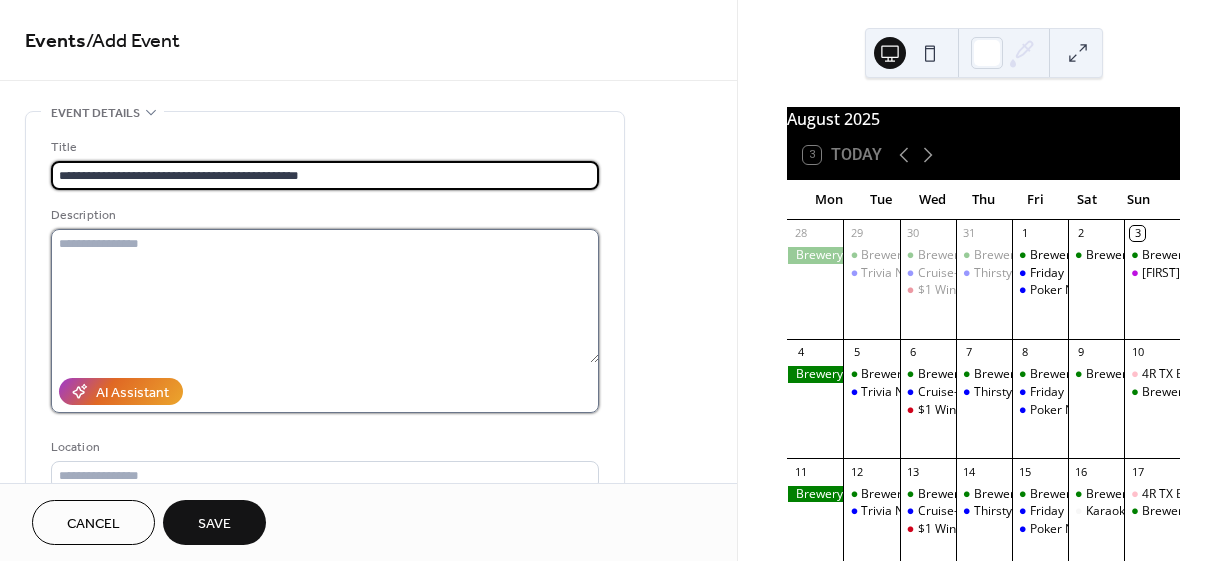 click at bounding box center (325, 296) 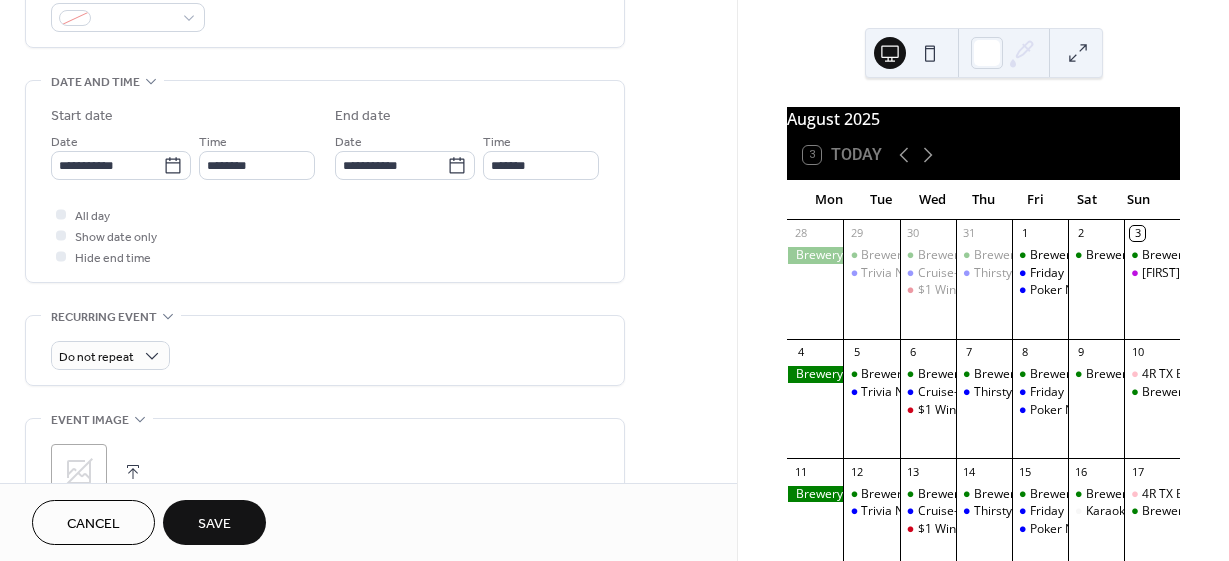 scroll, scrollTop: 588, scrollLeft: 0, axis: vertical 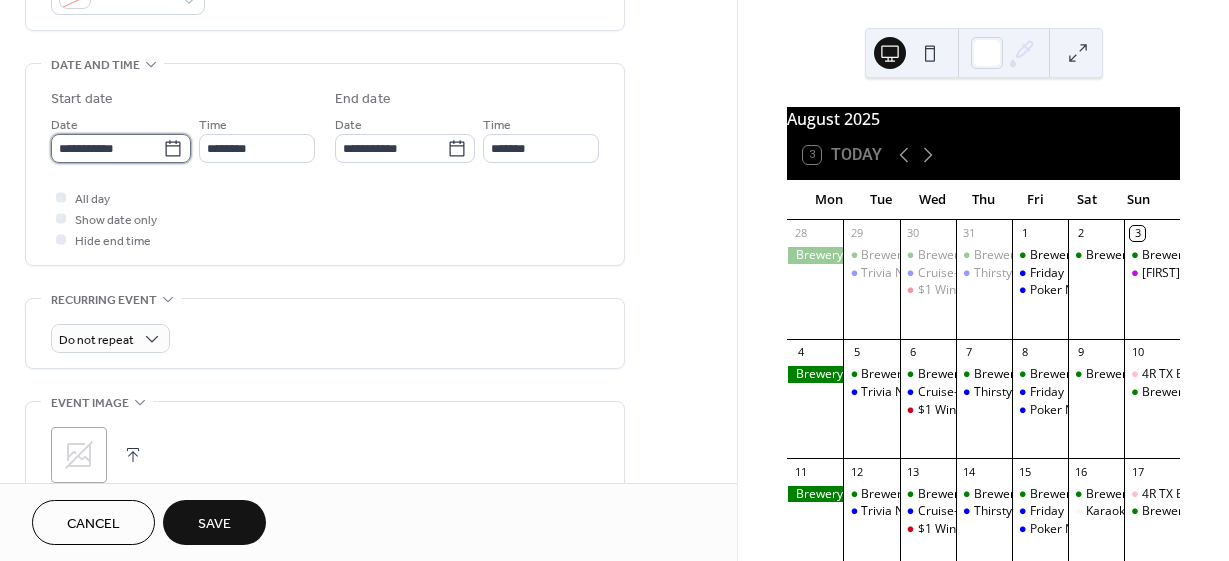 click on "**********" at bounding box center [107, 148] 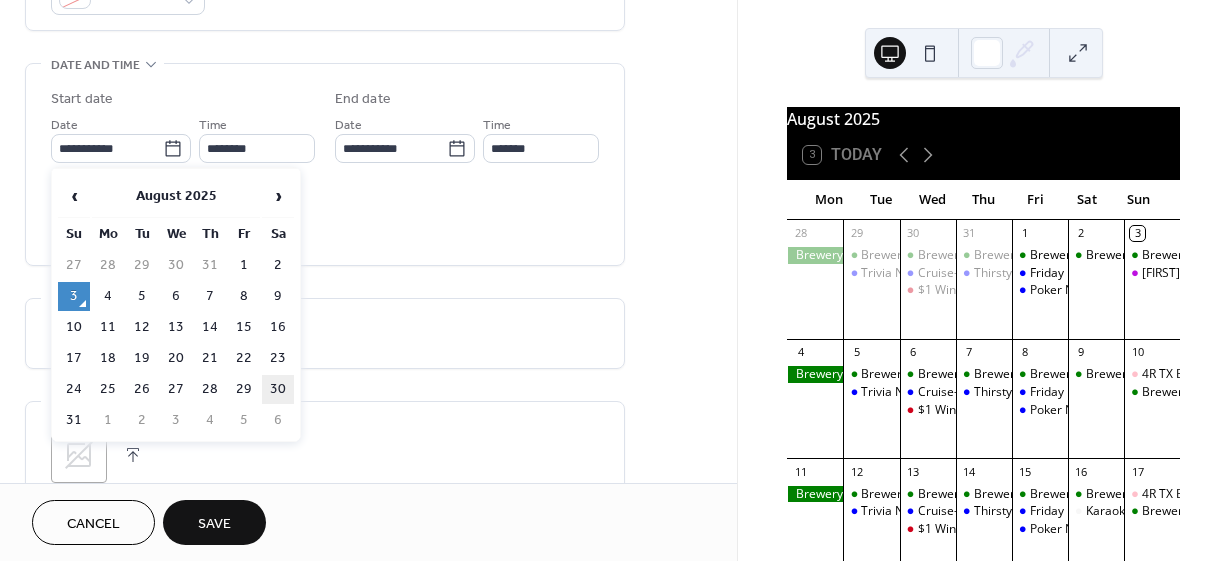 click on "30" at bounding box center (278, 389) 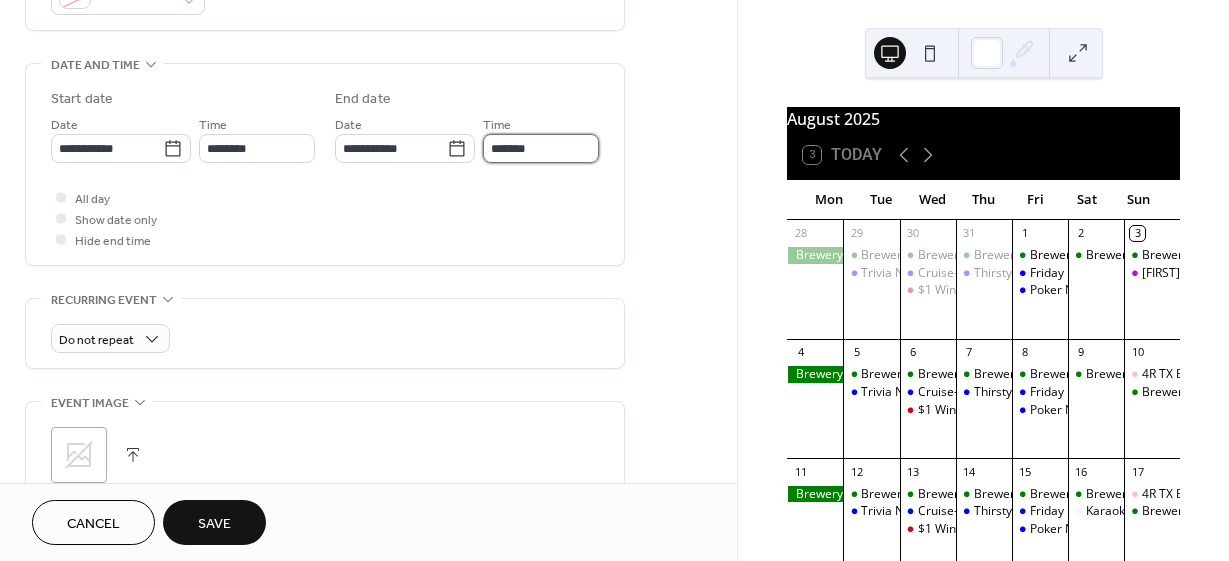 click on "*******" at bounding box center (541, 148) 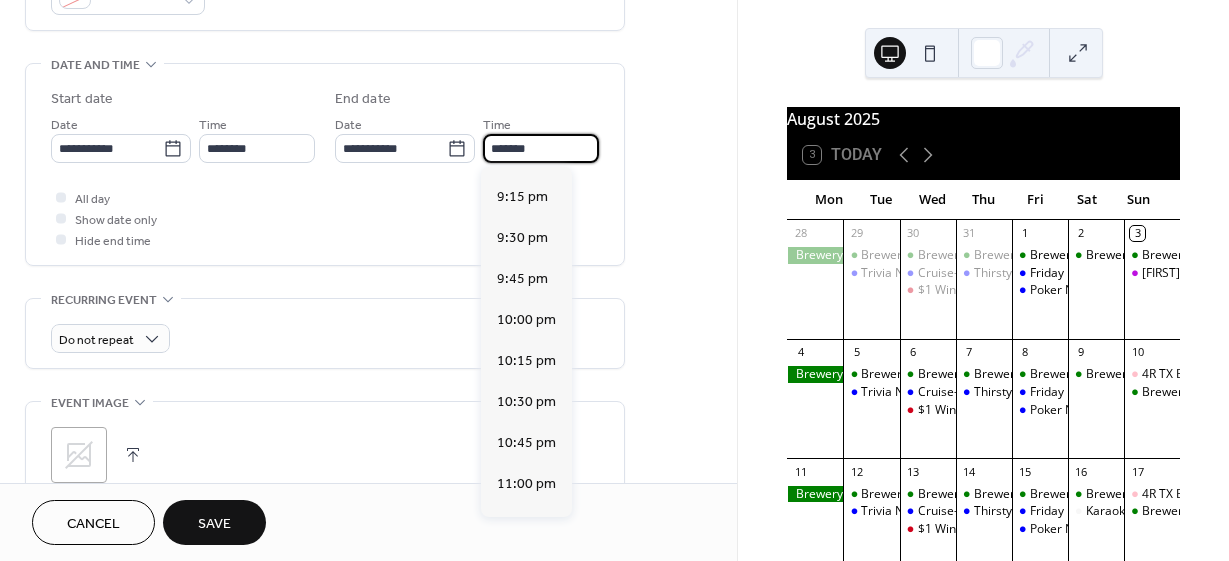 scroll, scrollTop: 1475, scrollLeft: 0, axis: vertical 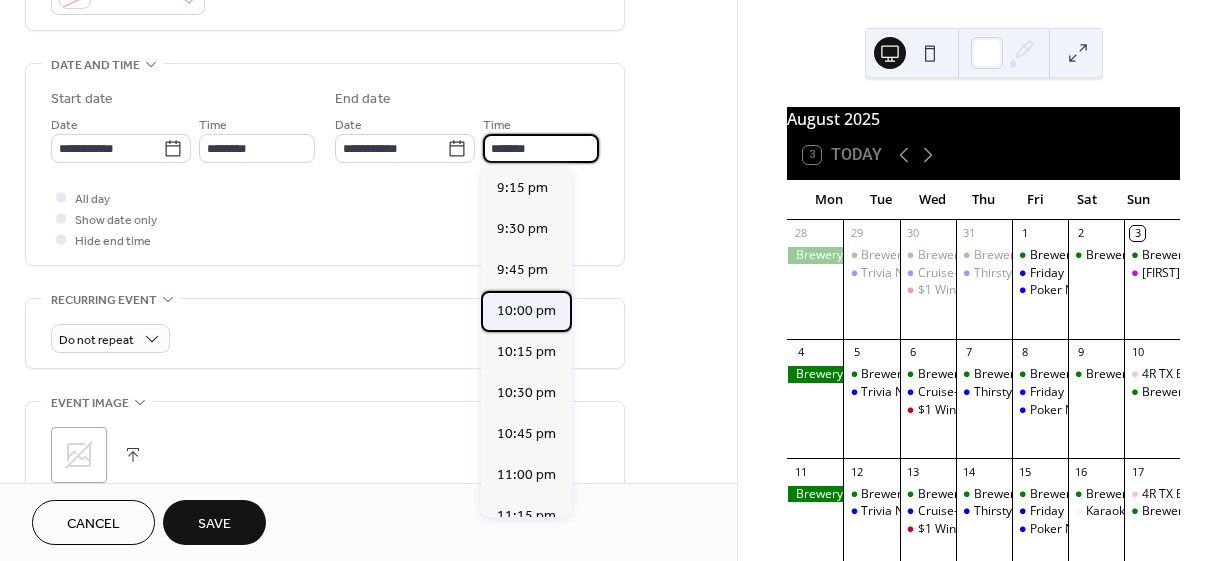 click on "10:00 pm" at bounding box center (526, 311) 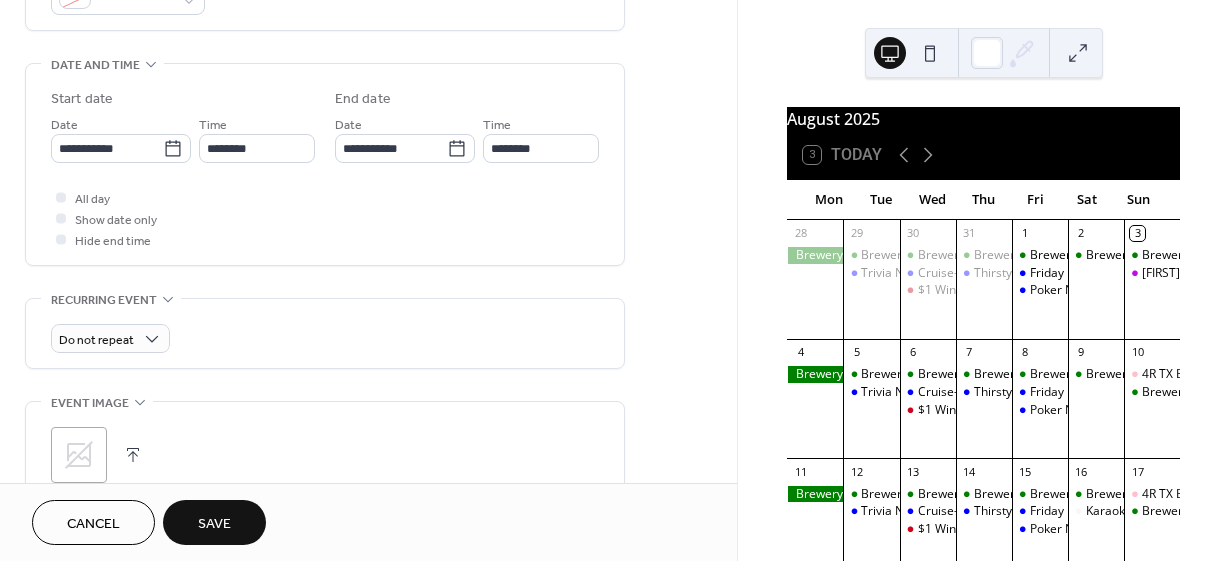 type on "********" 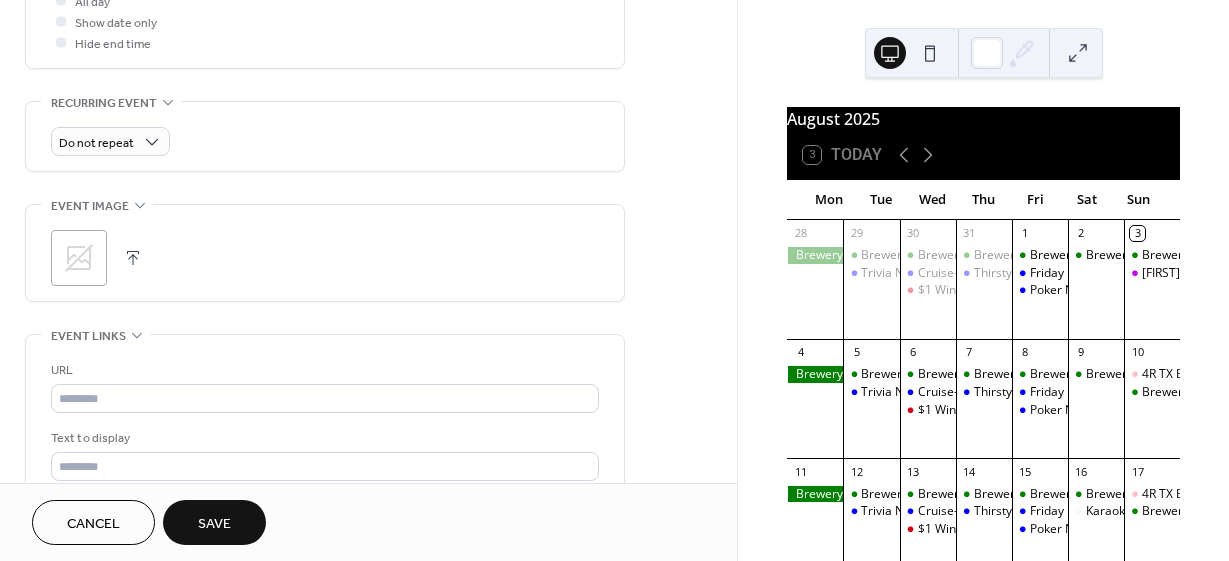 scroll, scrollTop: 782, scrollLeft: 0, axis: vertical 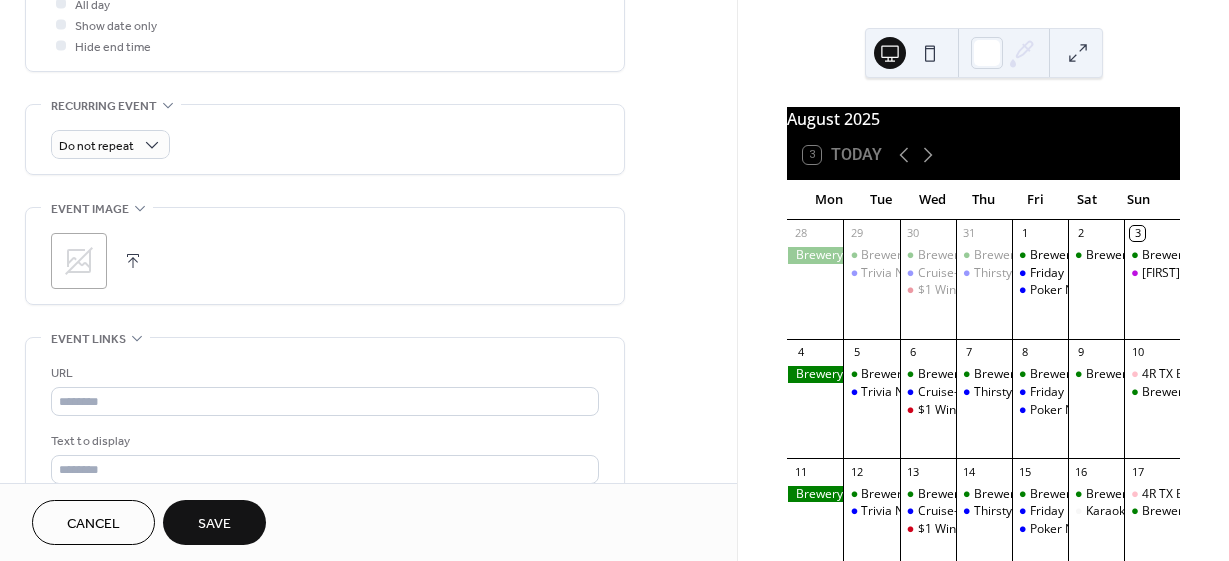 click at bounding box center (133, 261) 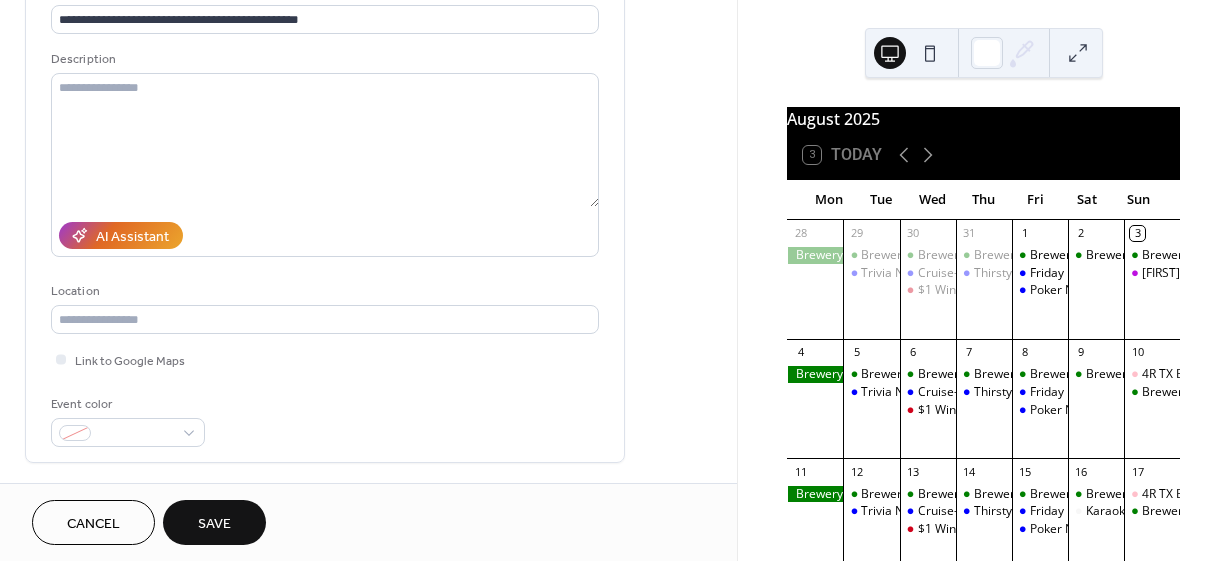 scroll, scrollTop: 0, scrollLeft: 0, axis: both 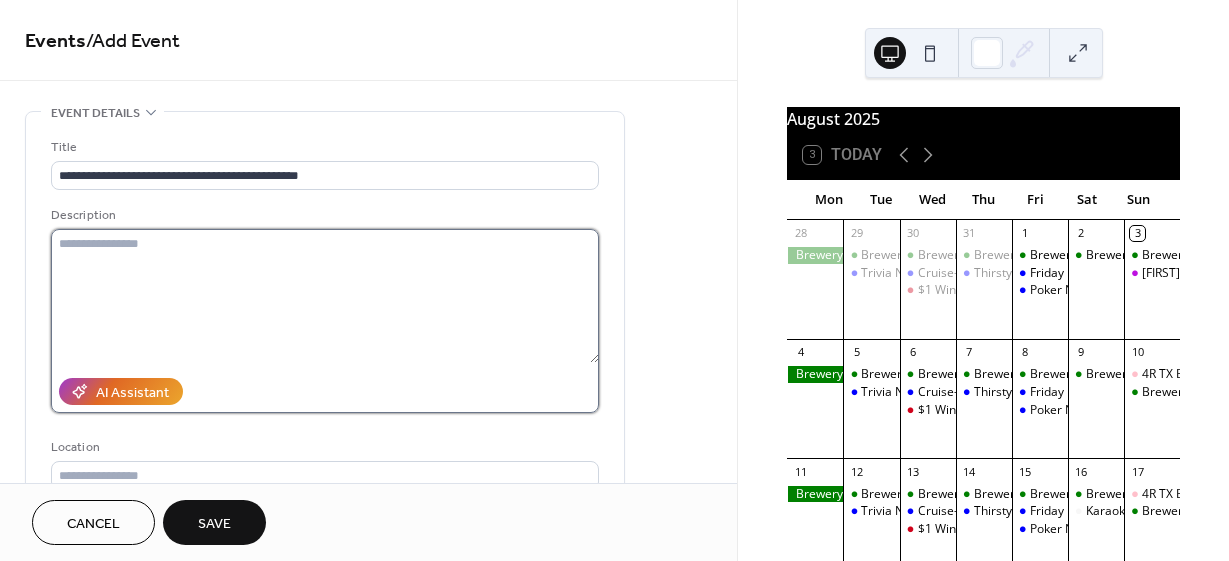 click at bounding box center (325, 296) 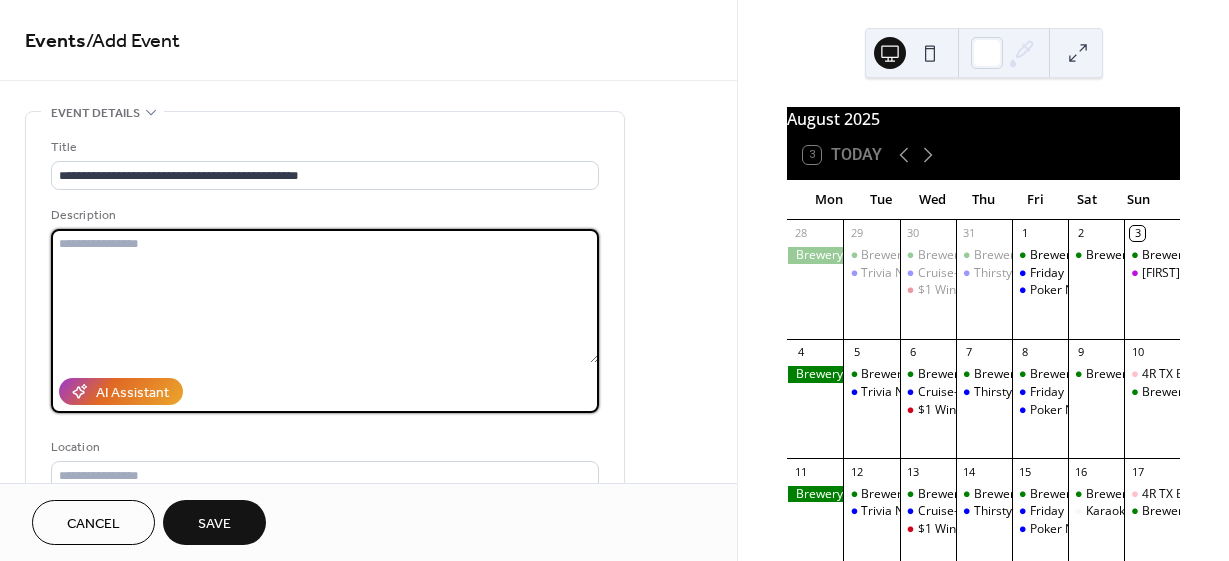 paste on "**********" 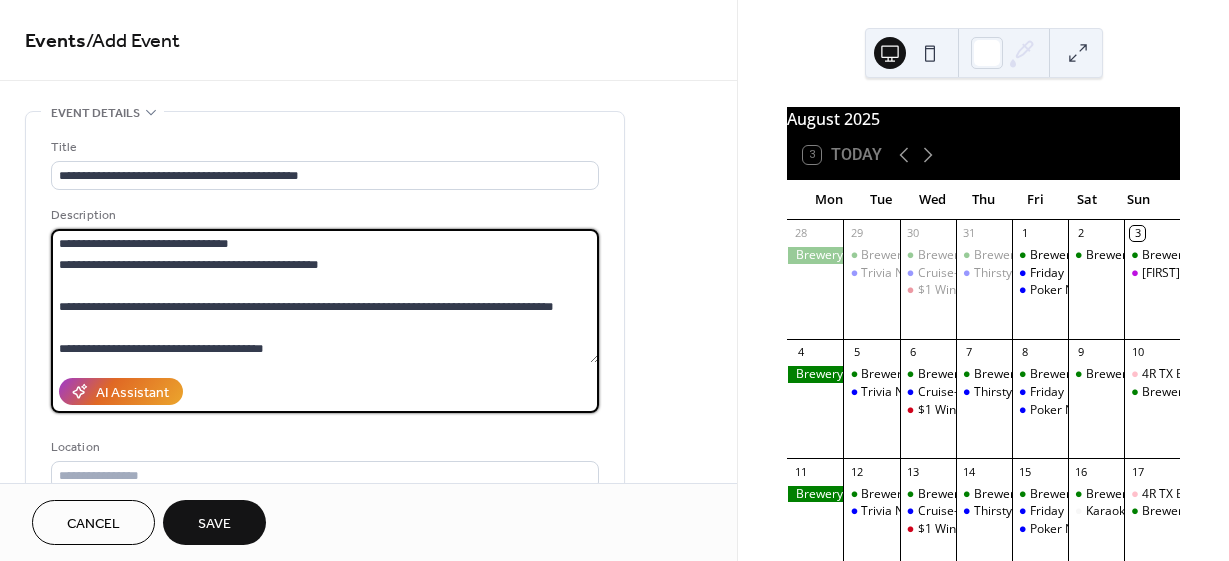 scroll, scrollTop: 231, scrollLeft: 0, axis: vertical 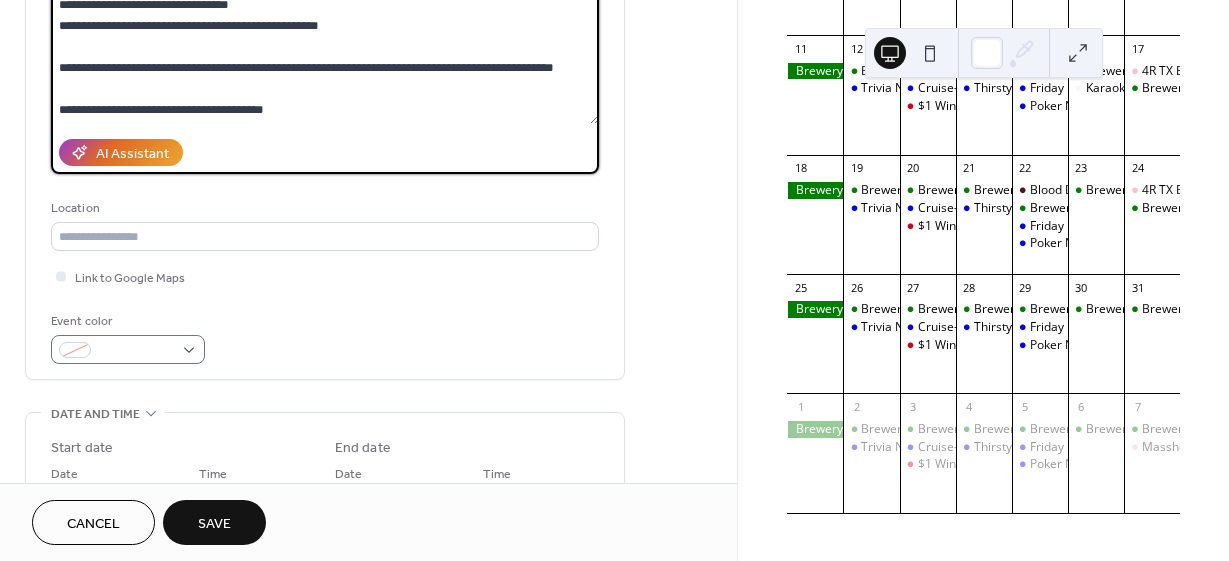 type on "**********" 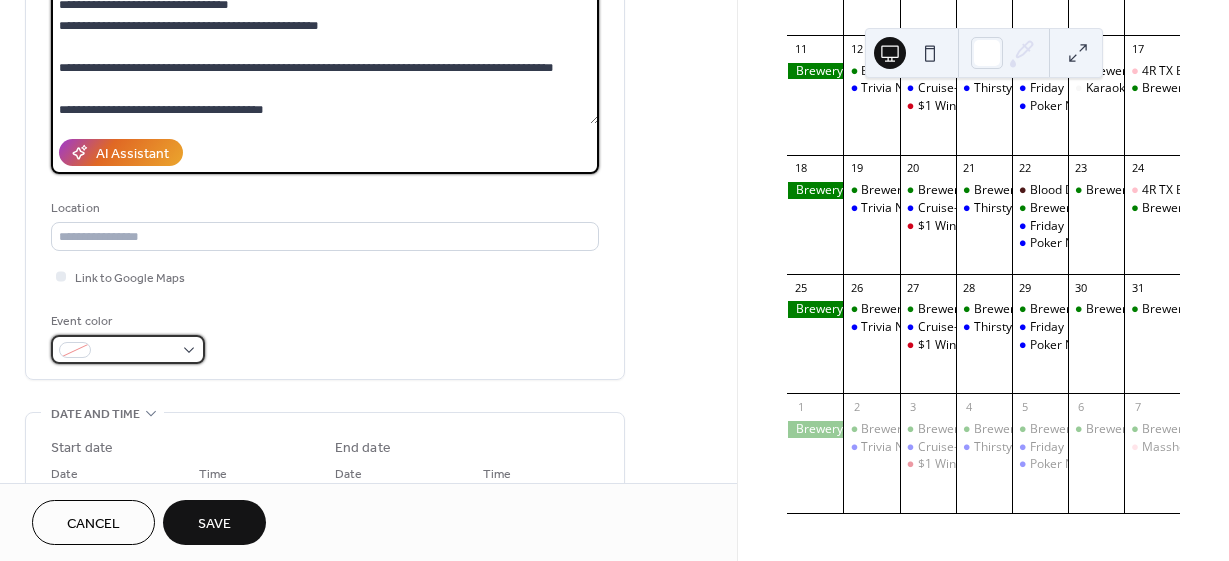 click at bounding box center [136, 351] 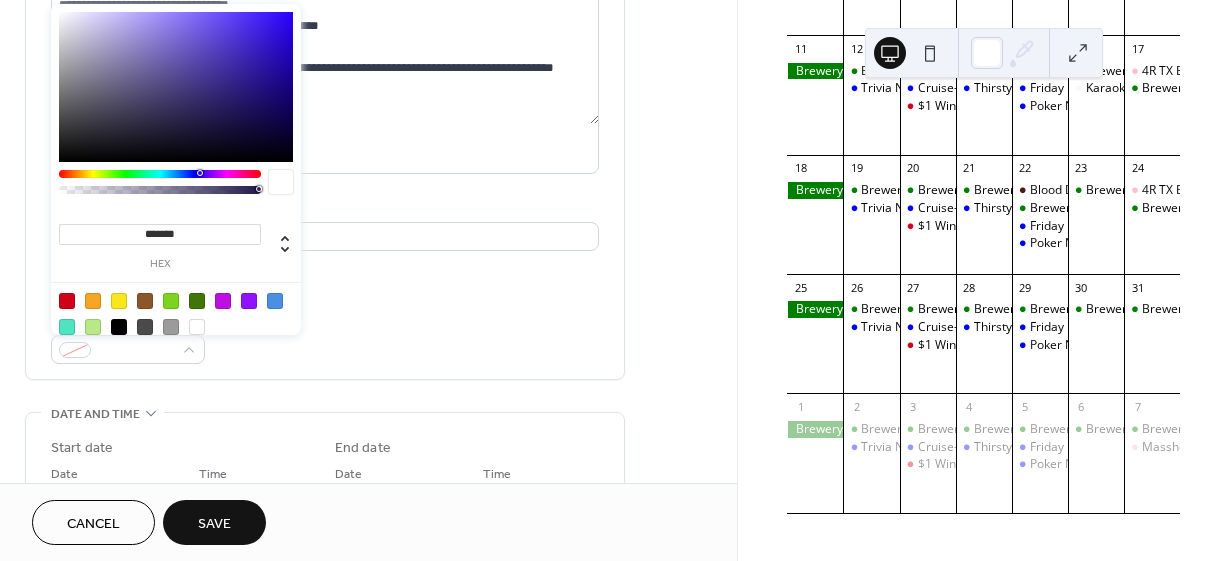 click at bounding box center (275, 301) 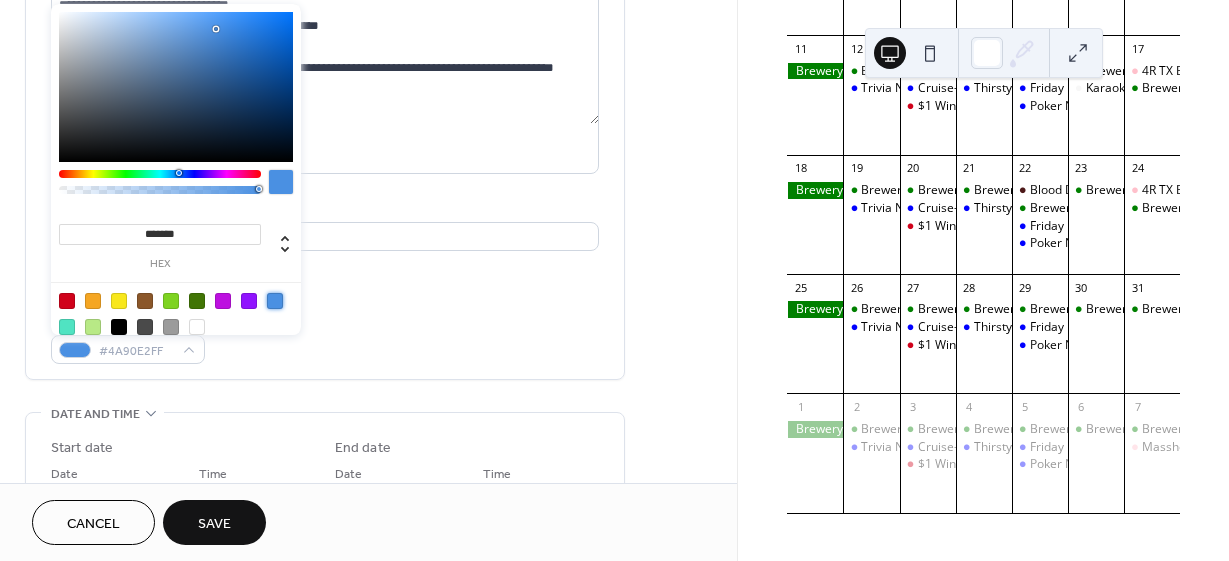 click on "Link to Google Maps" at bounding box center (325, 276) 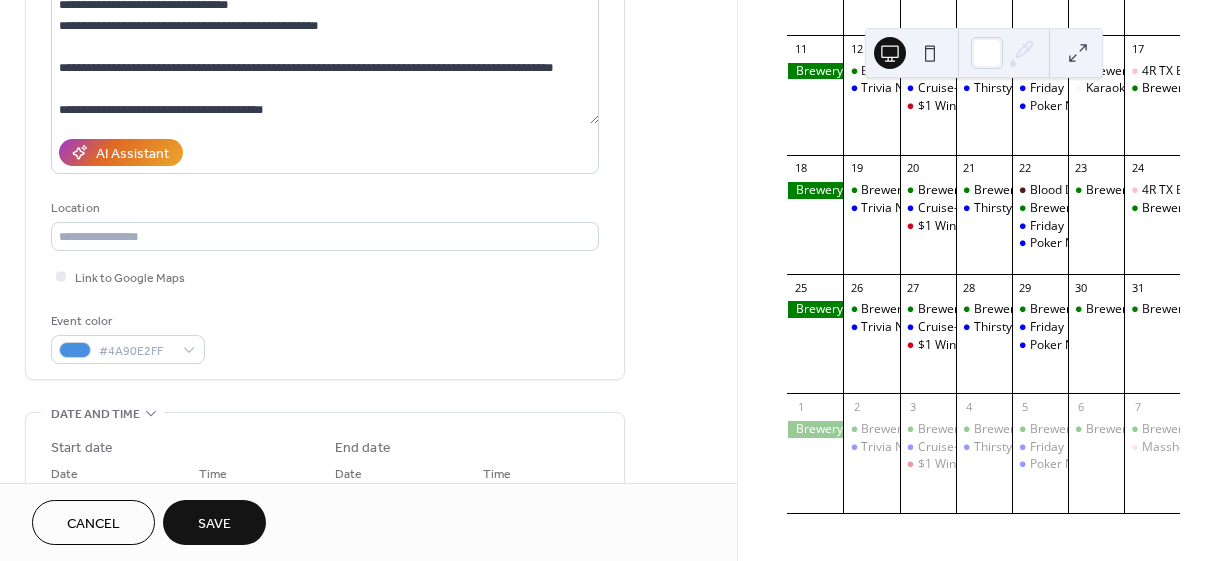 click on "Save" at bounding box center (214, 524) 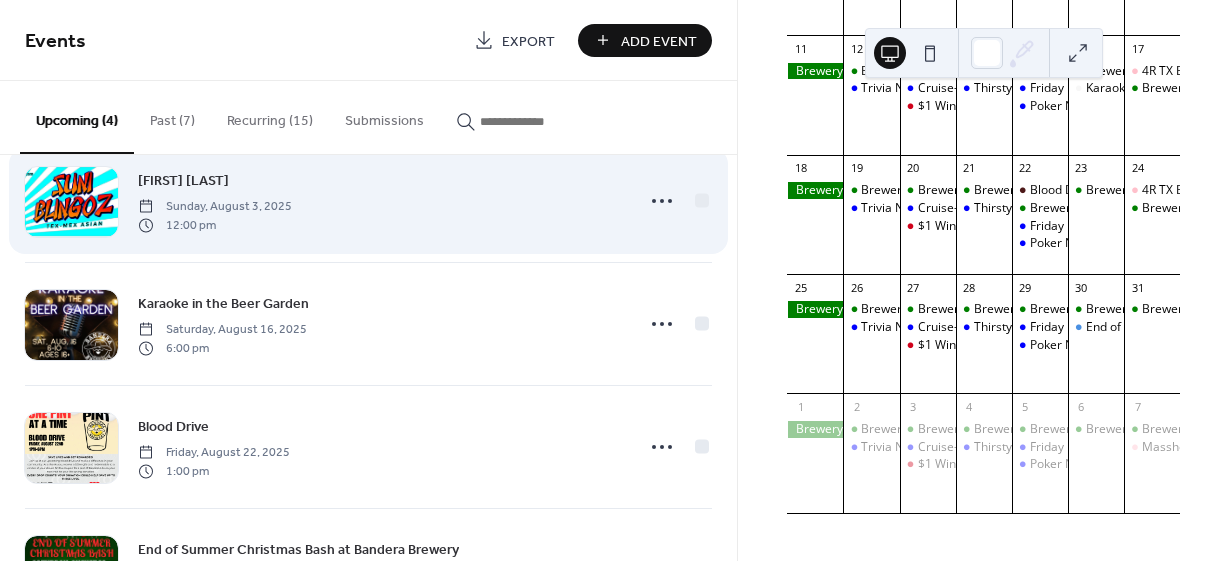 scroll, scrollTop: 0, scrollLeft: 0, axis: both 